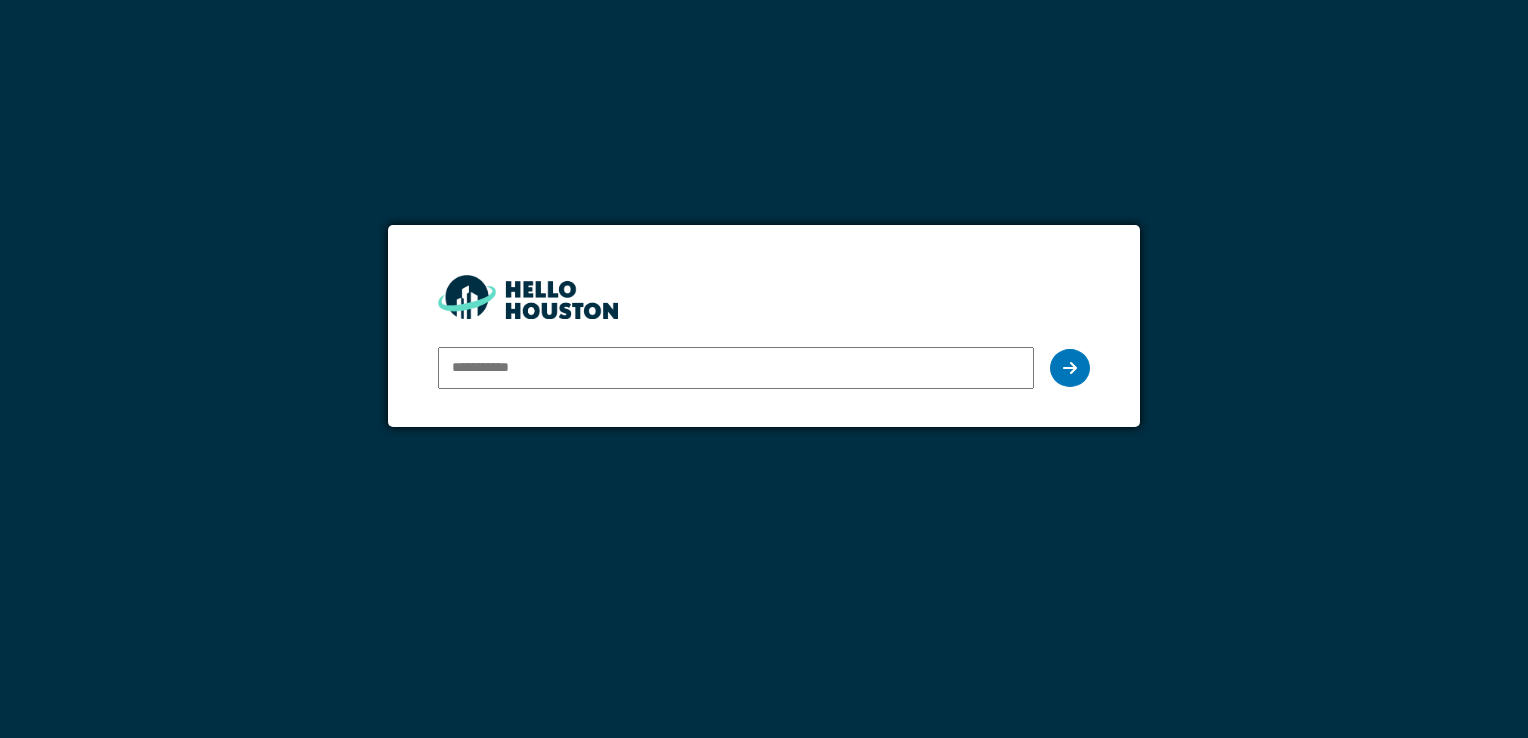scroll, scrollTop: 0, scrollLeft: 0, axis: both 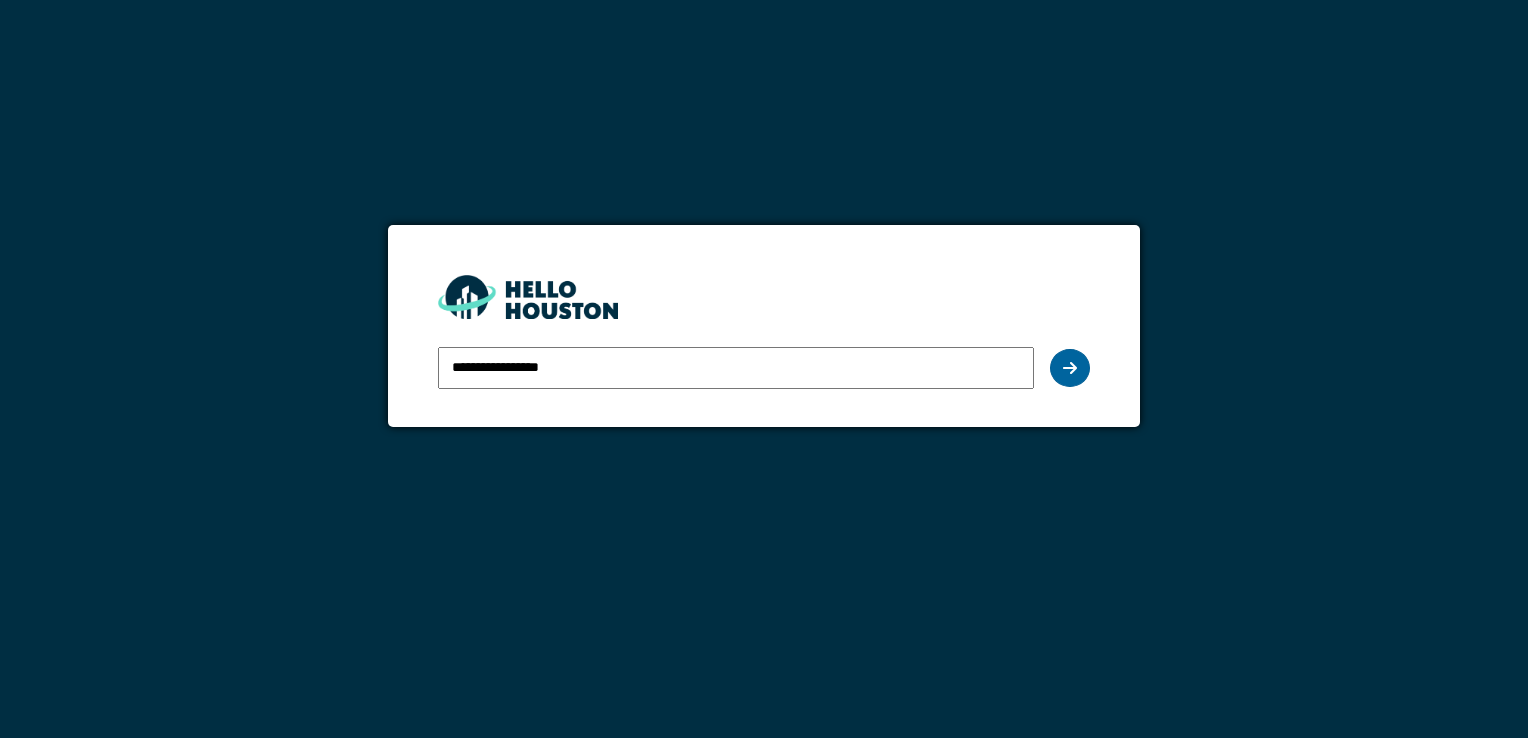 click at bounding box center (1070, 368) 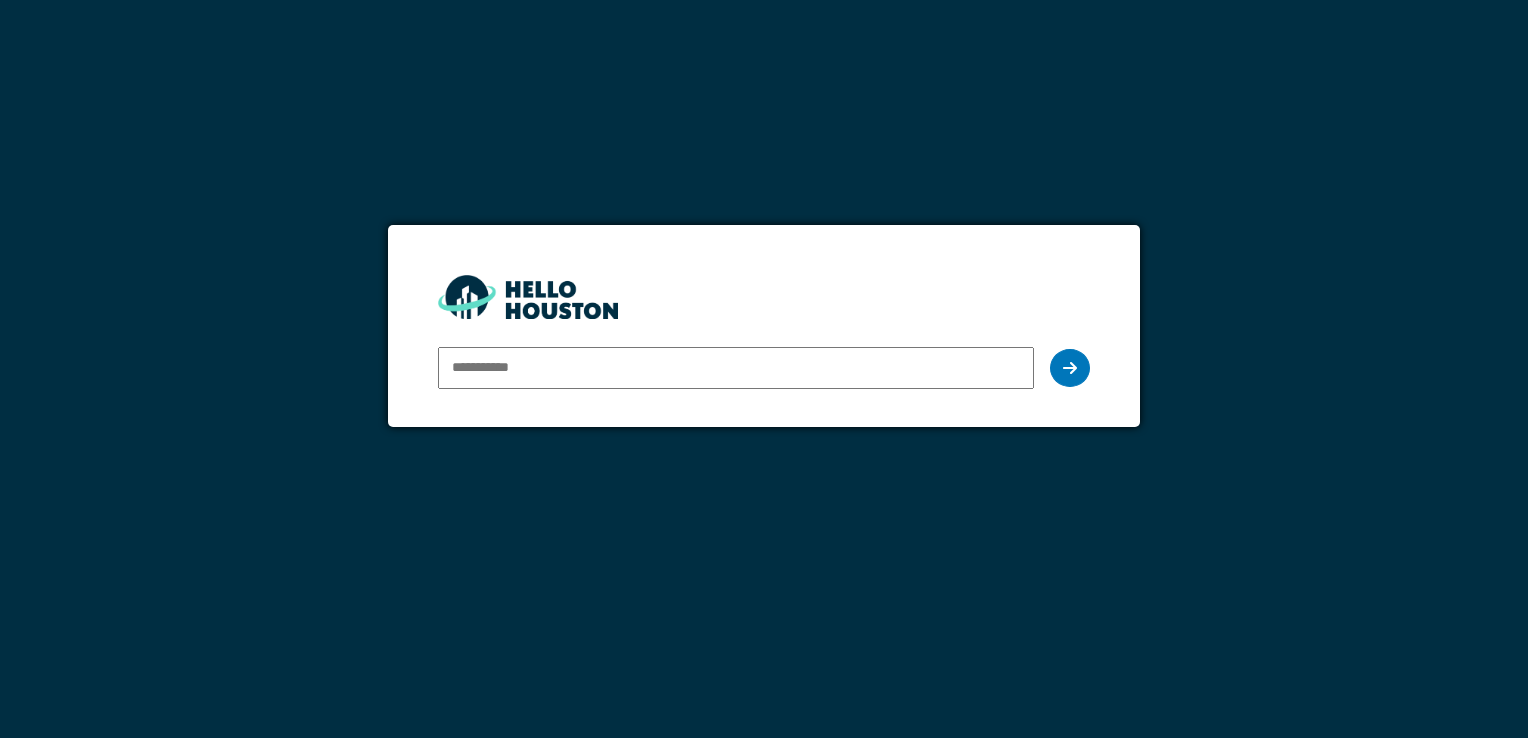 scroll, scrollTop: 0, scrollLeft: 0, axis: both 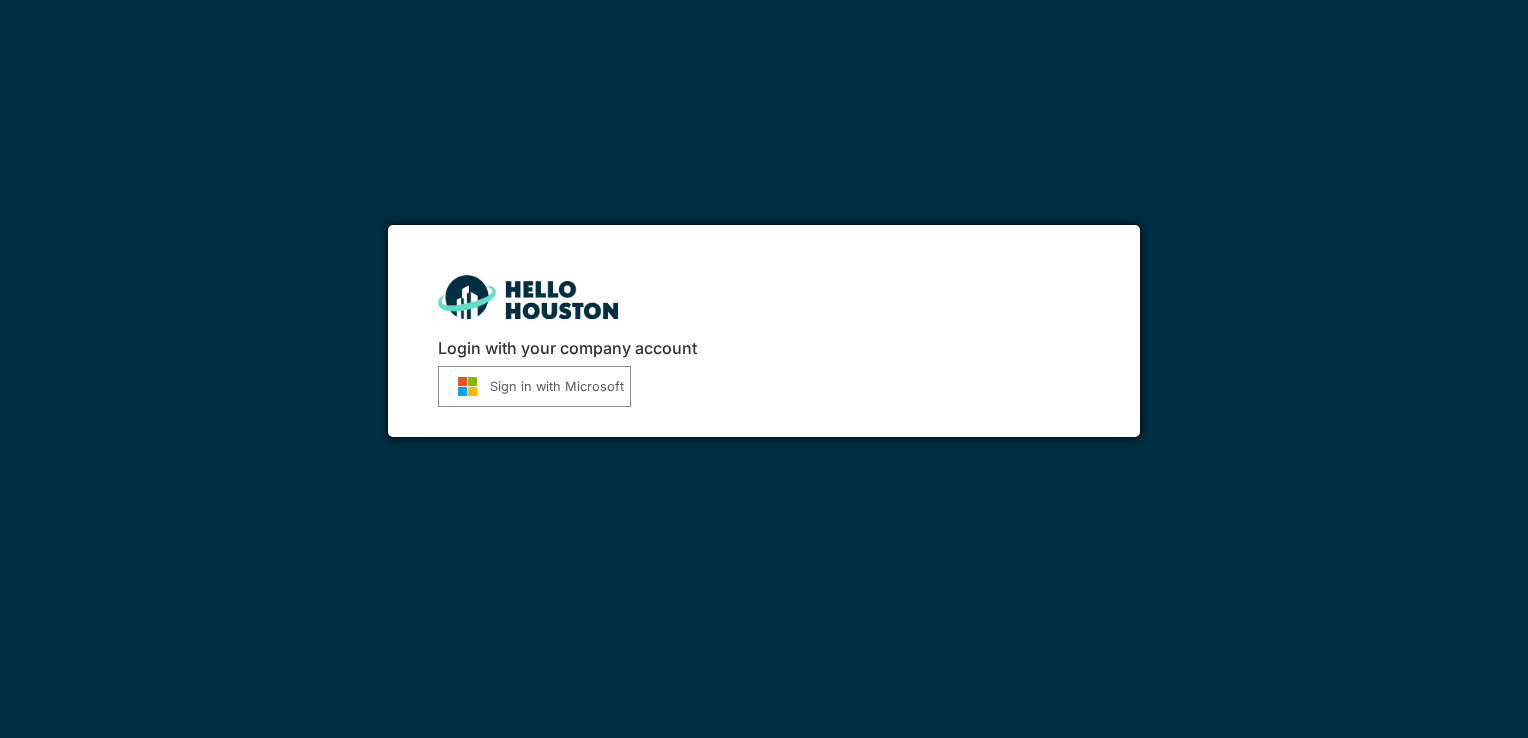 click on "Sign in with Microsoft" at bounding box center (534, 386) 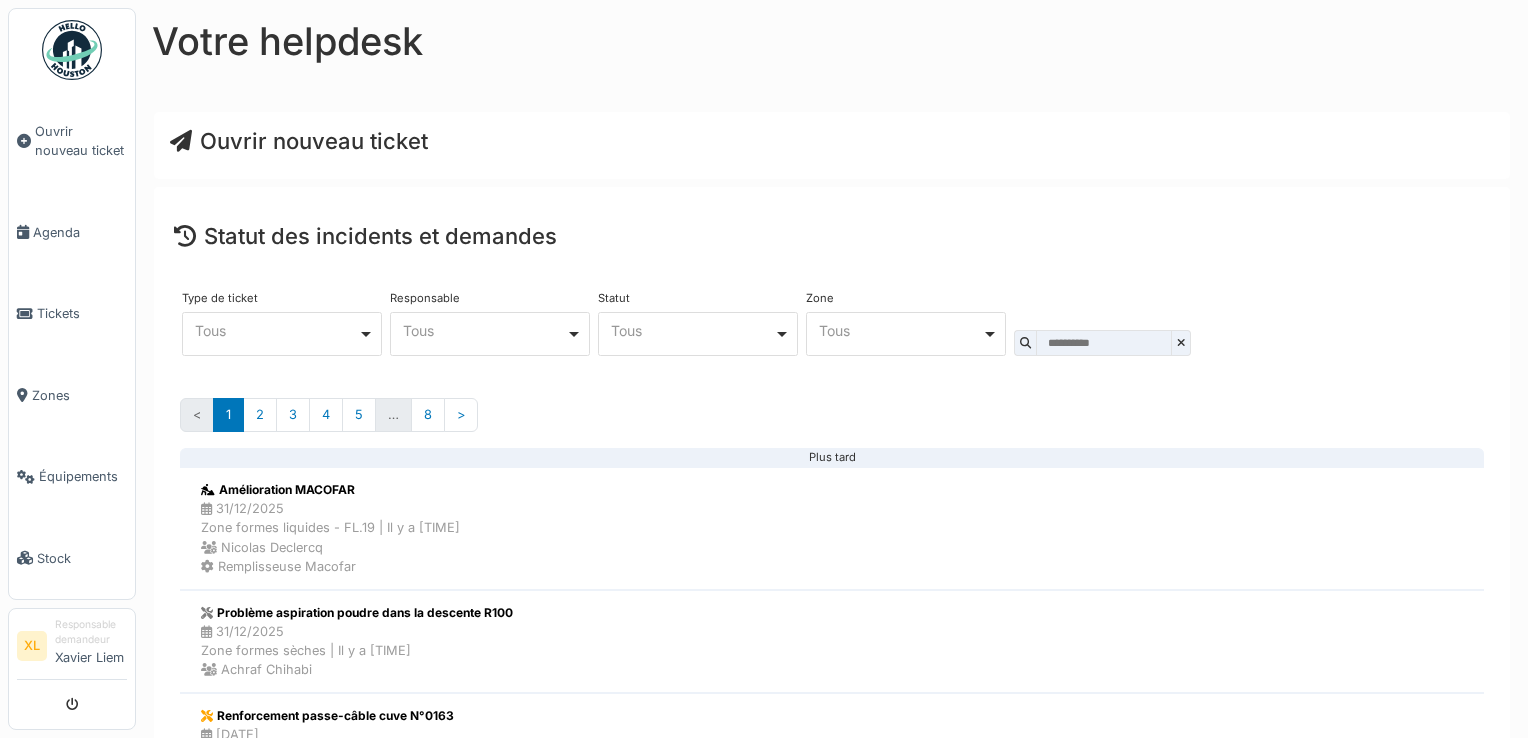 scroll, scrollTop: 0, scrollLeft: 0, axis: both 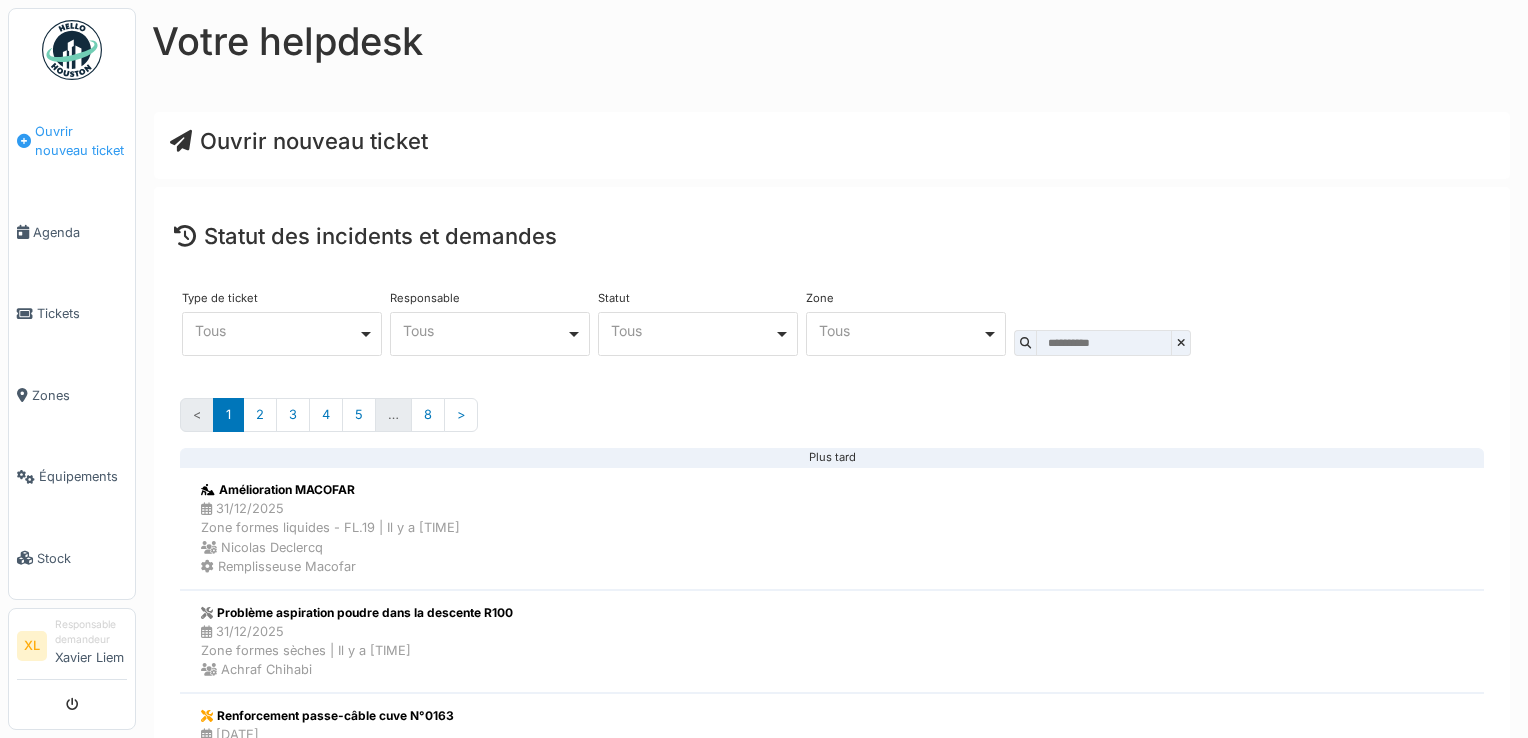 click on "Ouvrir nouveau ticket" at bounding box center (81, 141) 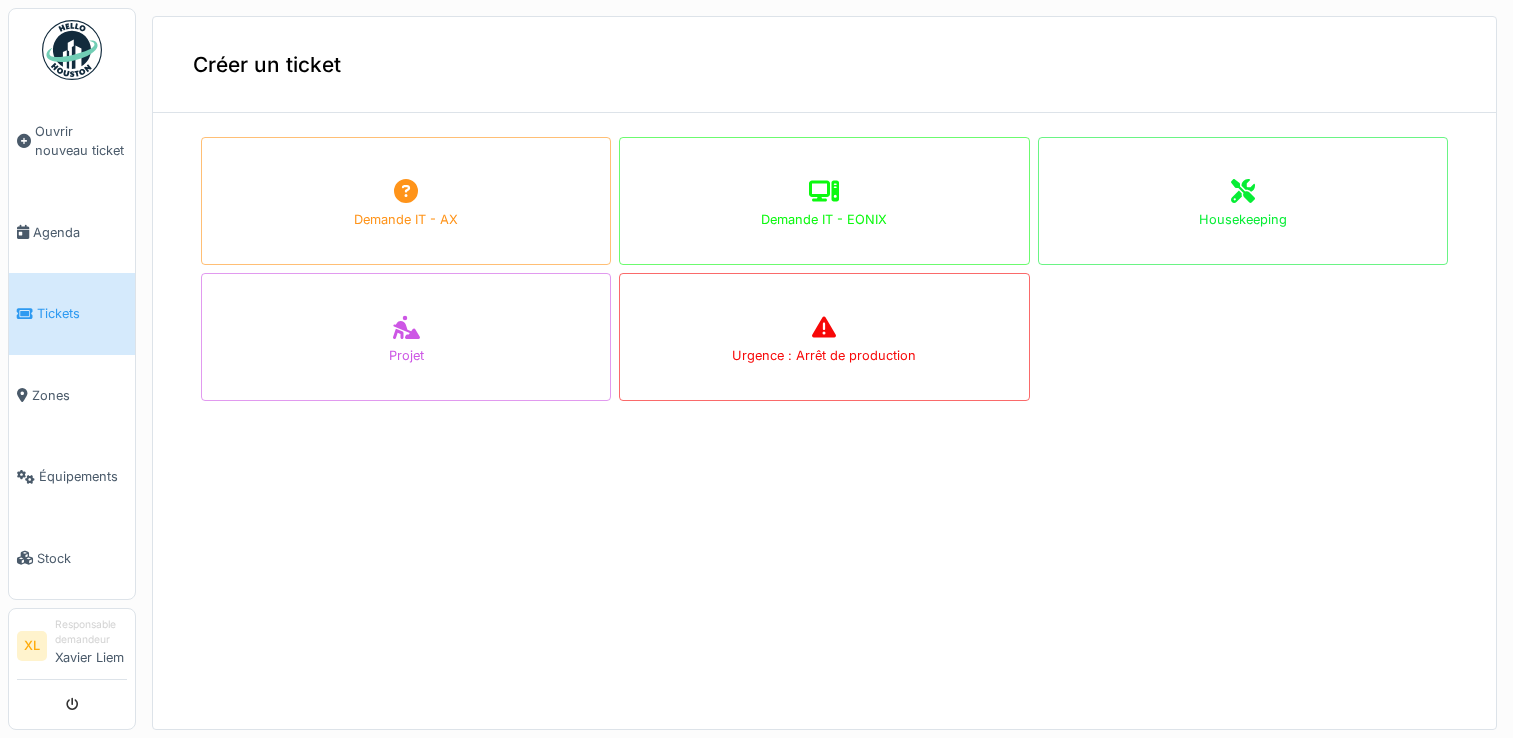 scroll, scrollTop: 0, scrollLeft: 0, axis: both 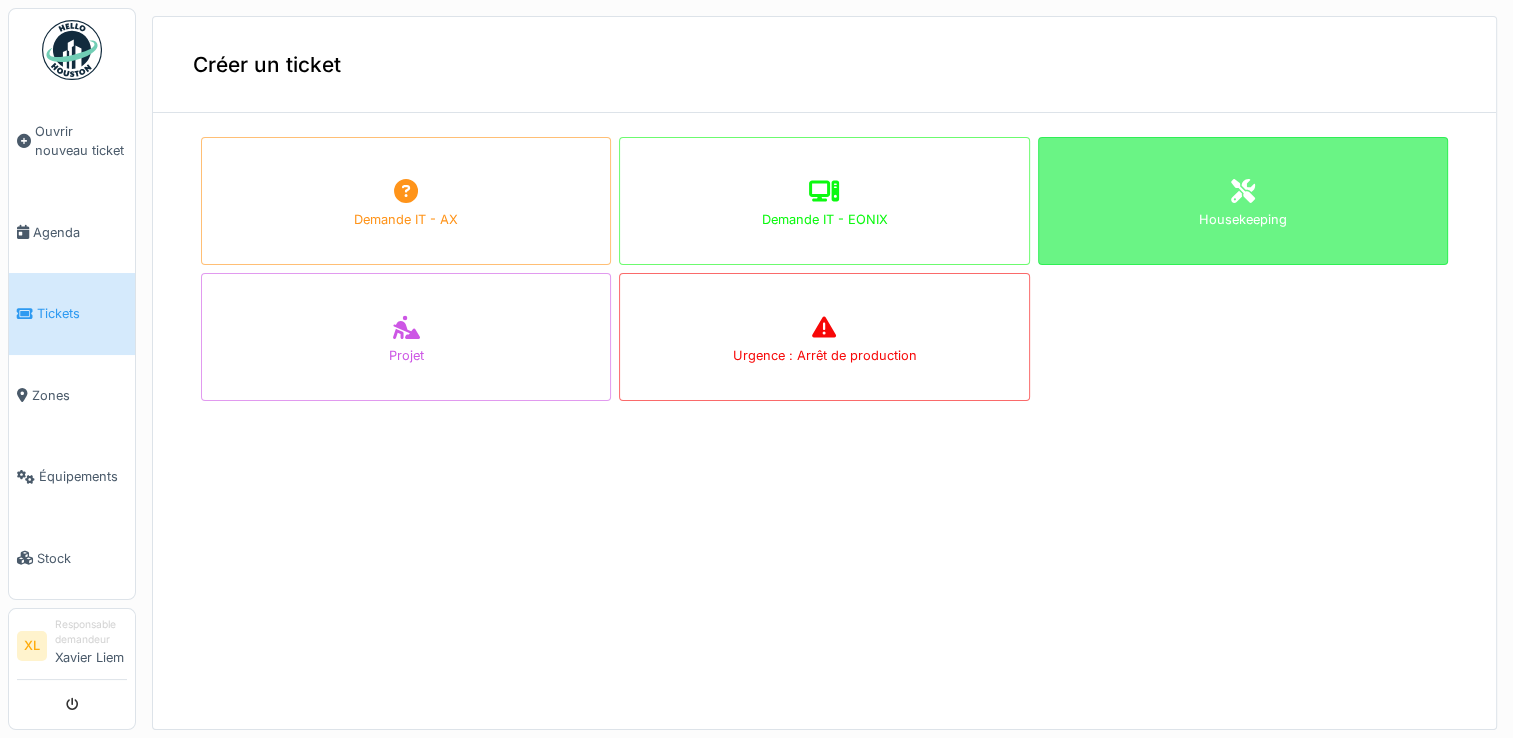 click on "Housekeeping" at bounding box center (1243, 201) 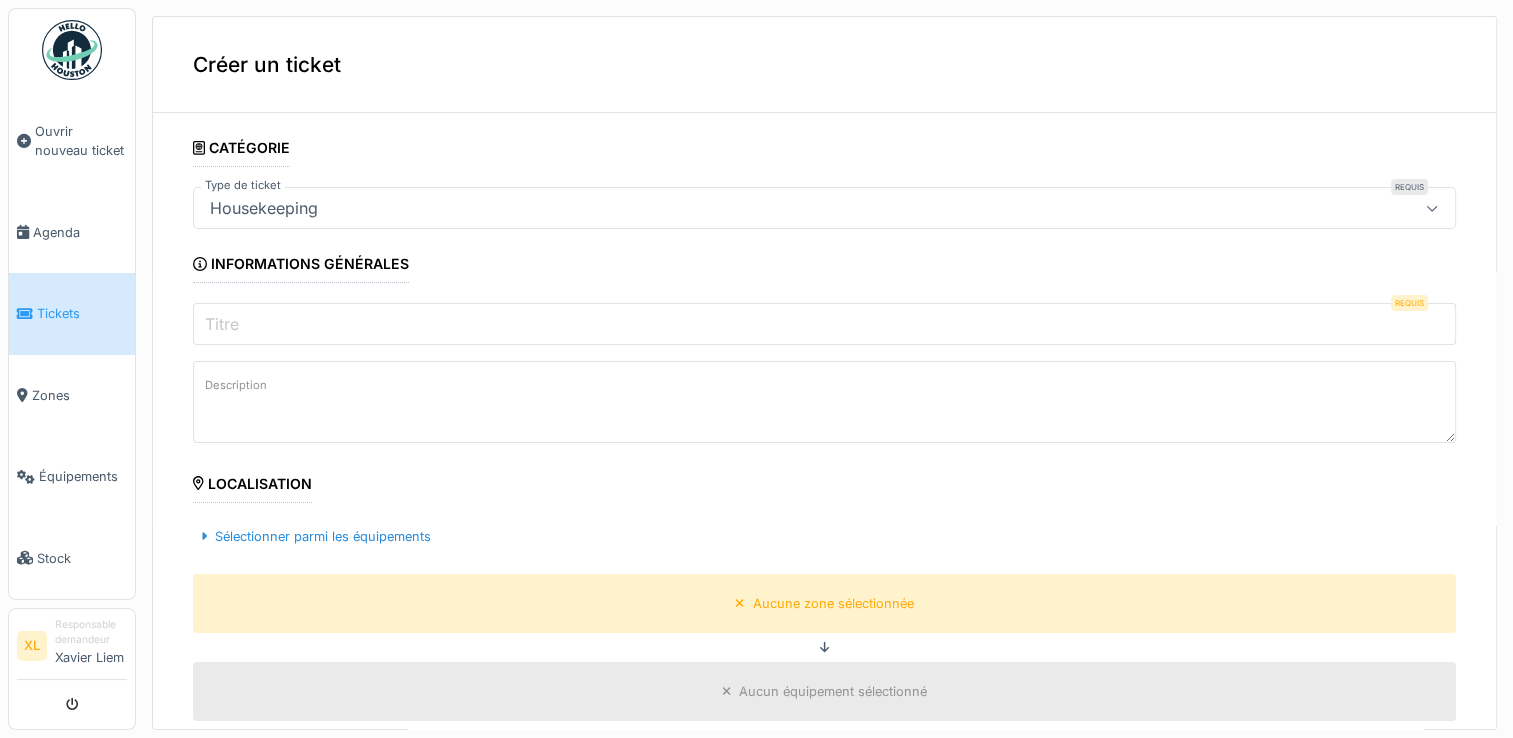 click on "Titre" at bounding box center (824, 324) 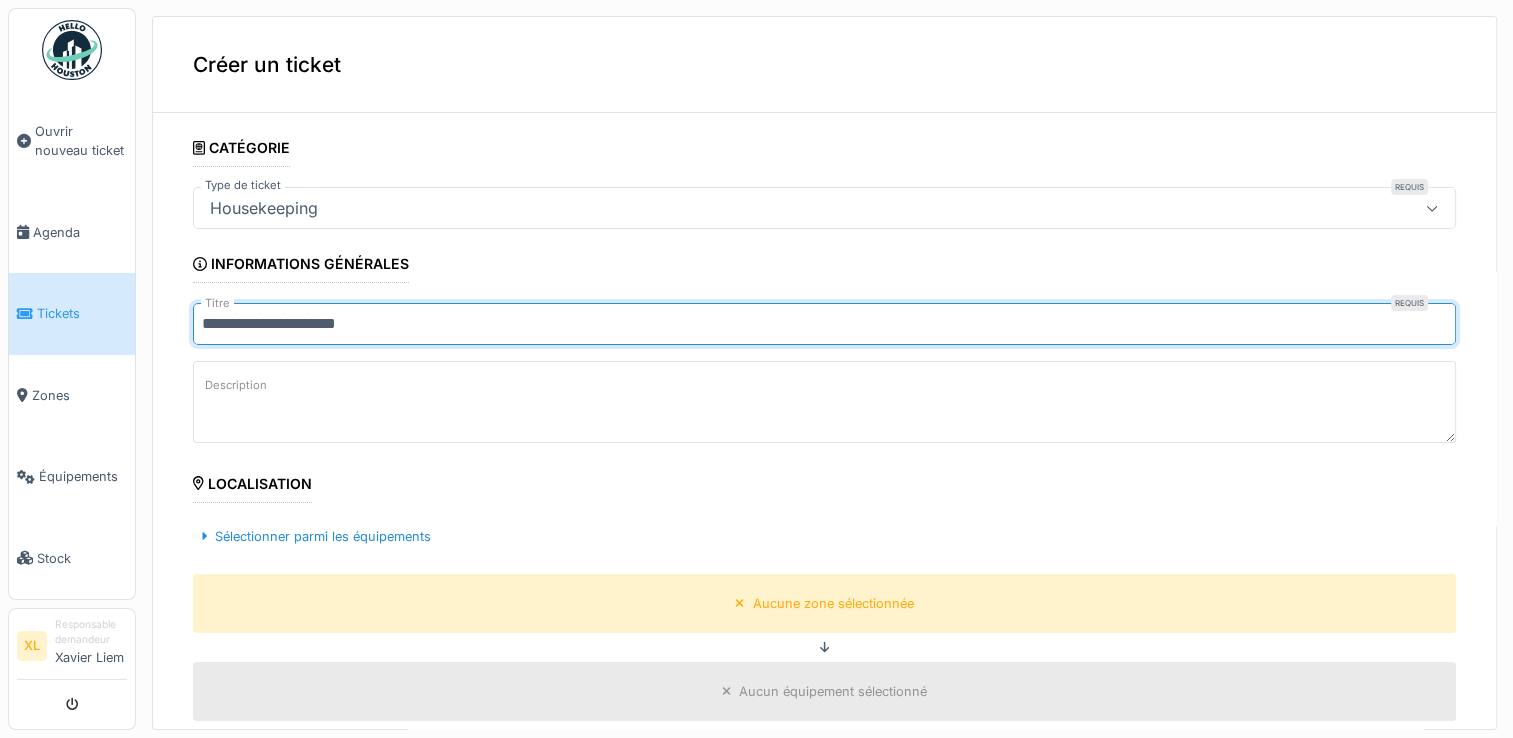 type on "**********" 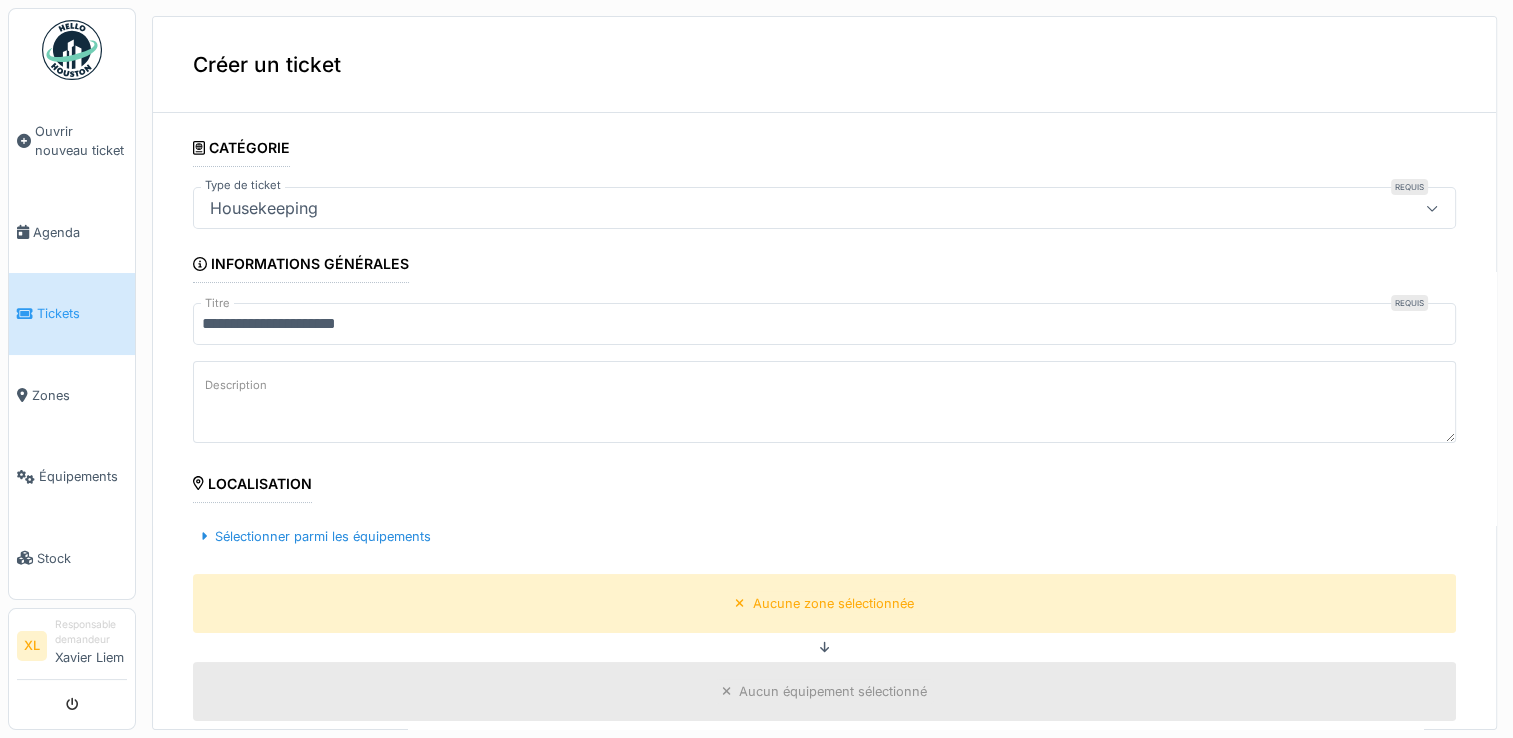 click on "Description" at bounding box center [824, 402] 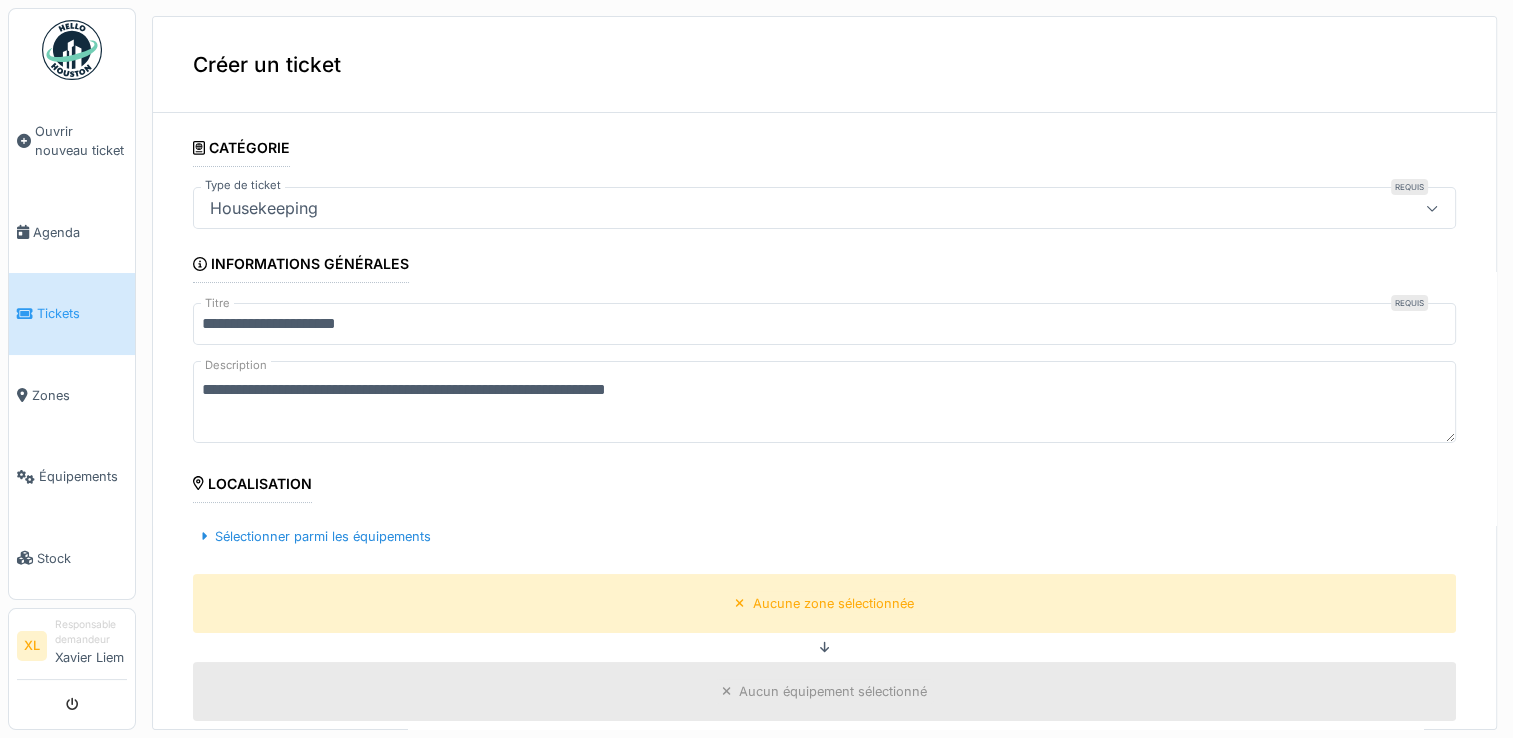 click on "**********" at bounding box center [824, 402] 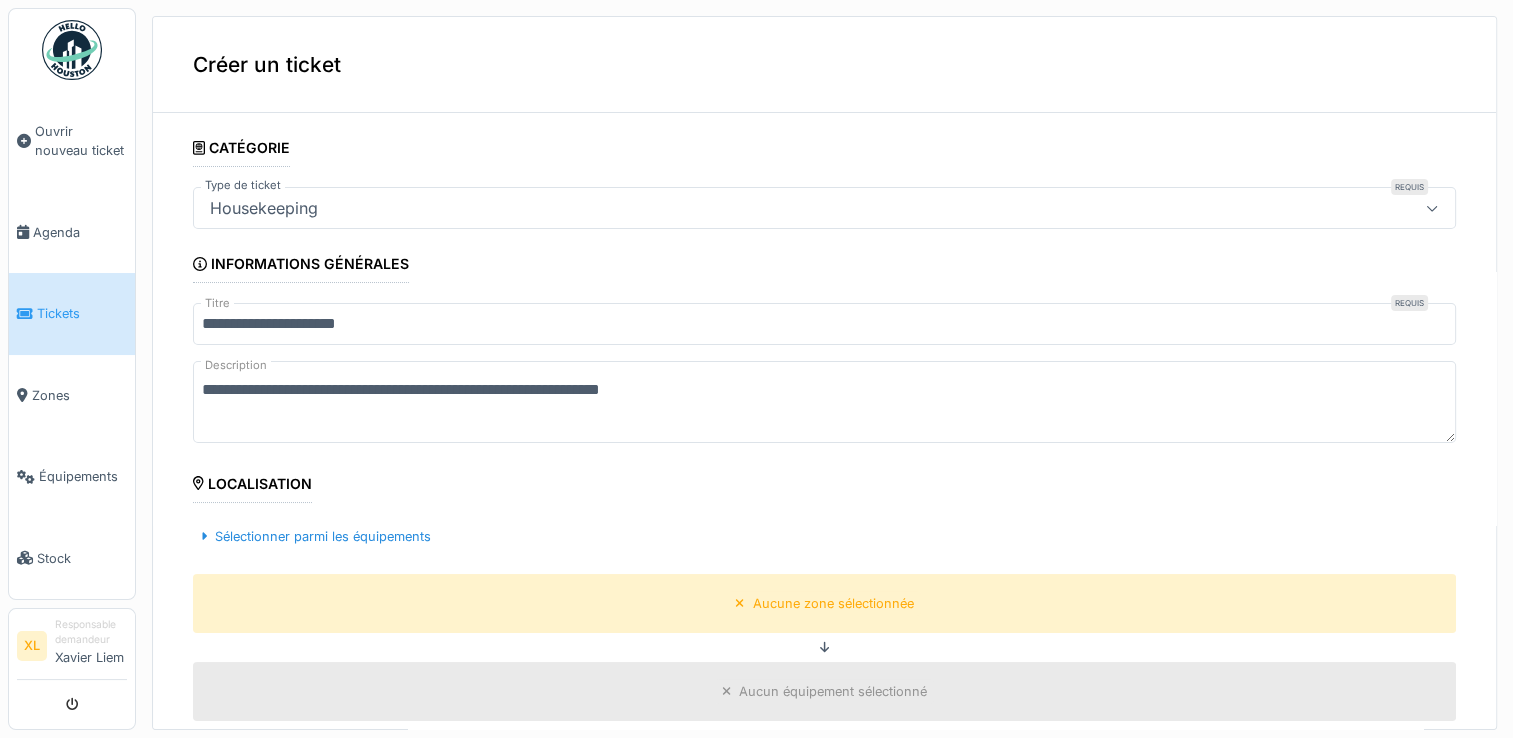 click on "**********" at bounding box center (824, 402) 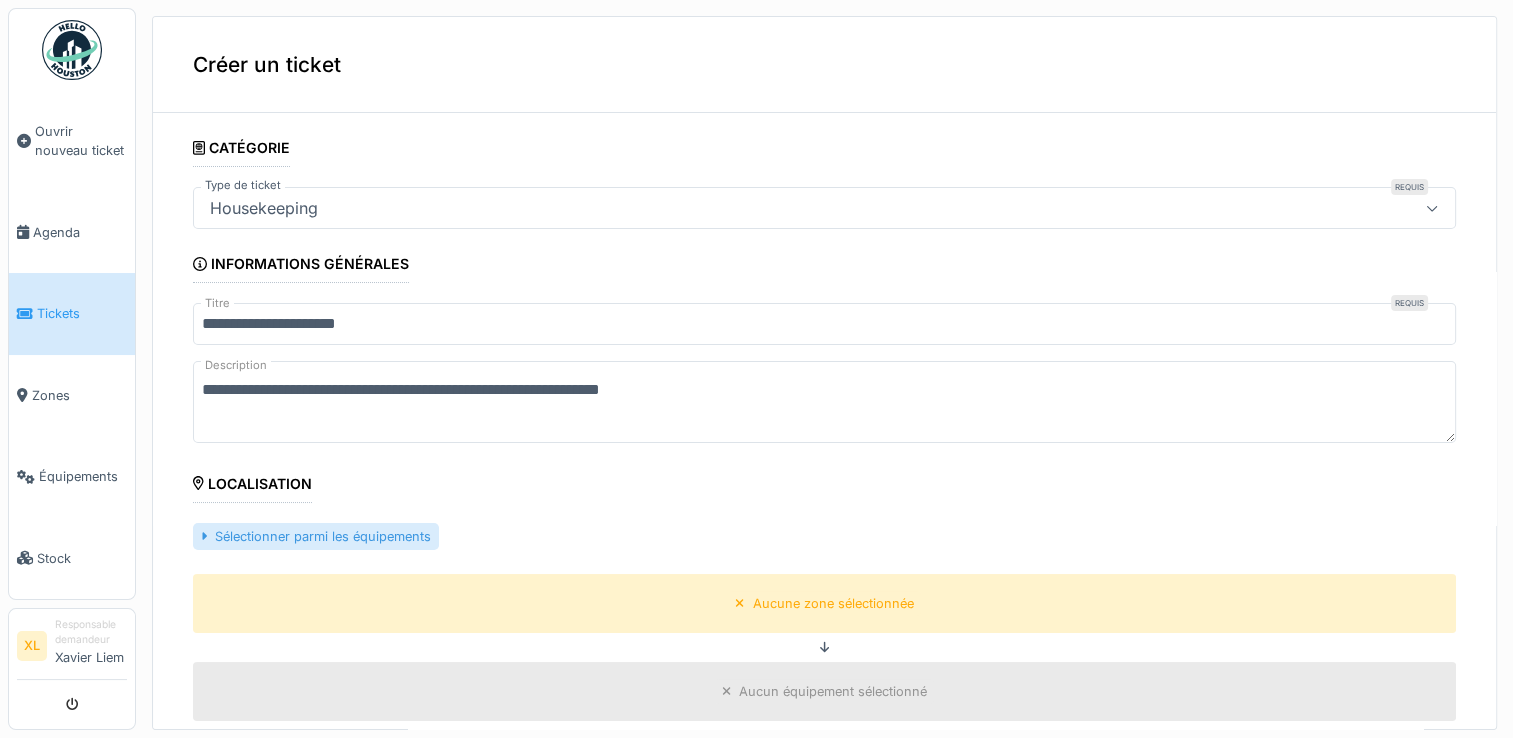 click on "Sélectionner parmi les équipements" at bounding box center [316, 536] 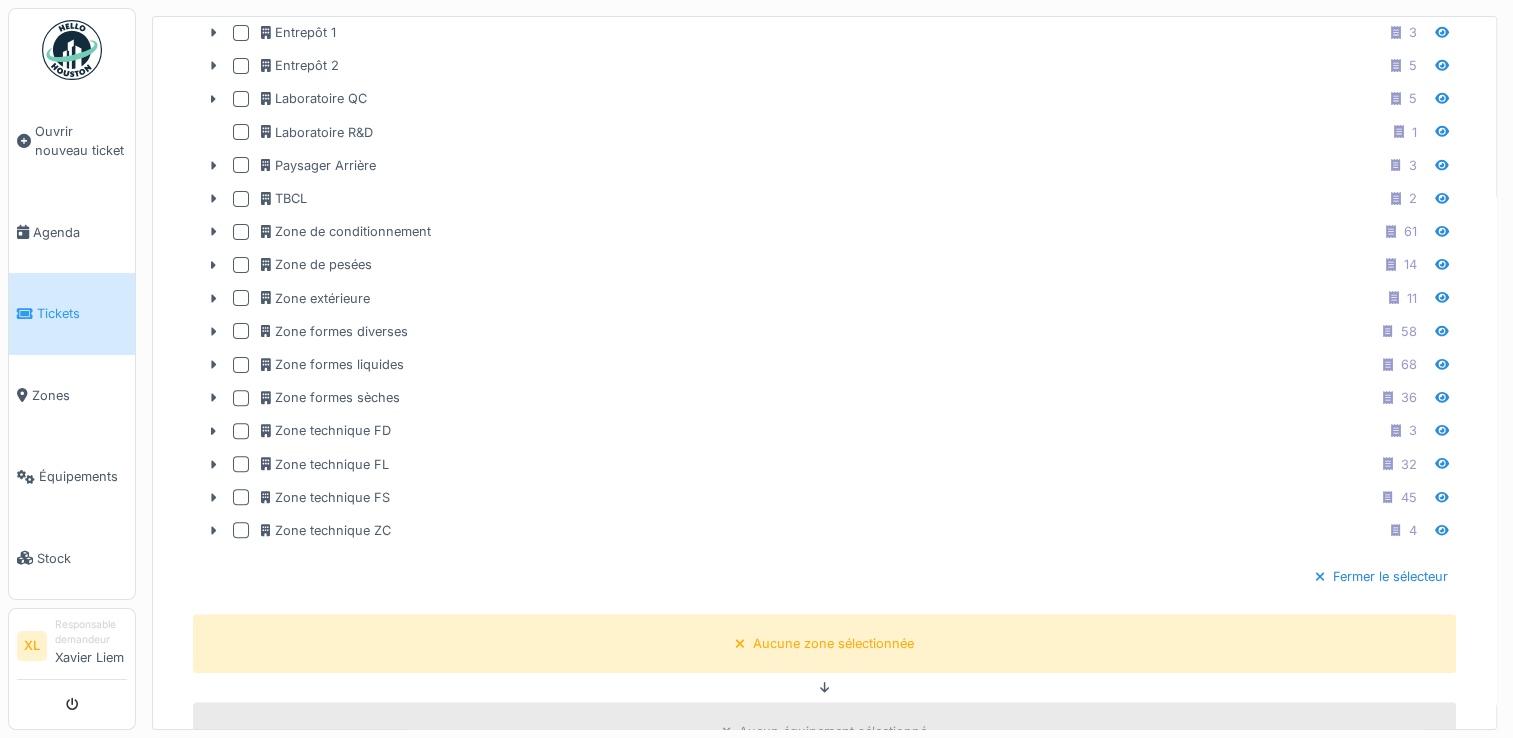 scroll, scrollTop: 580, scrollLeft: 0, axis: vertical 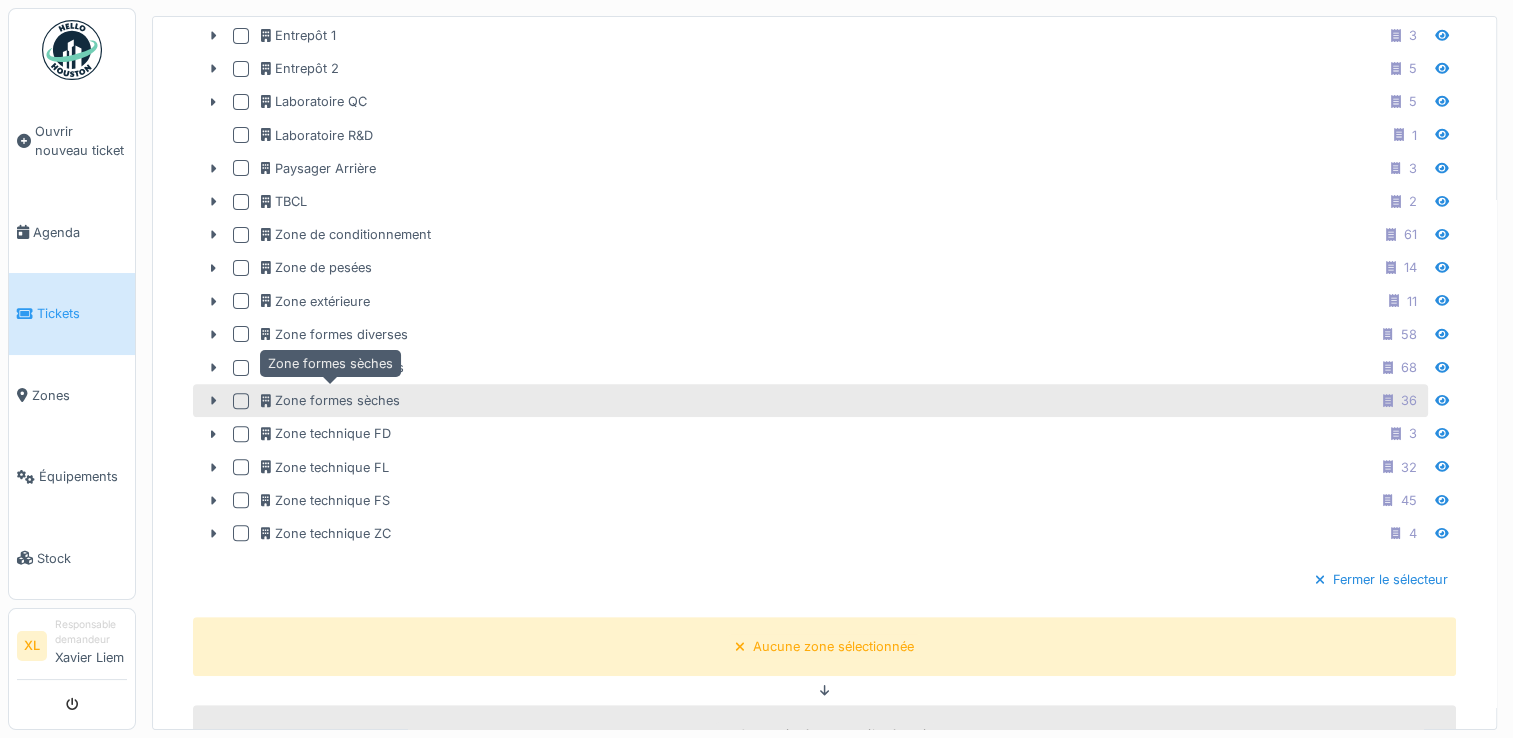 click on "Zone formes sèches" at bounding box center [330, 400] 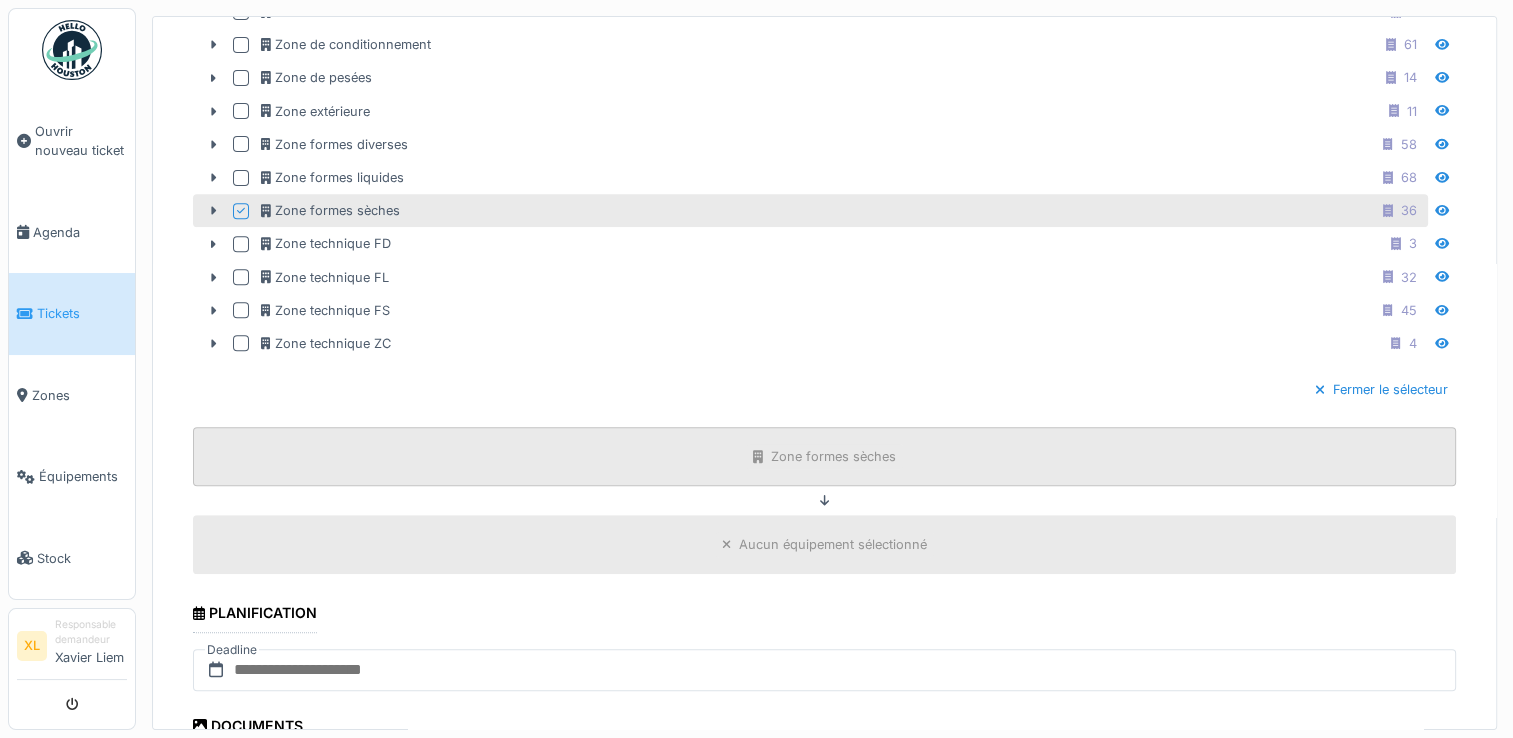 scroll, scrollTop: 744, scrollLeft: 0, axis: vertical 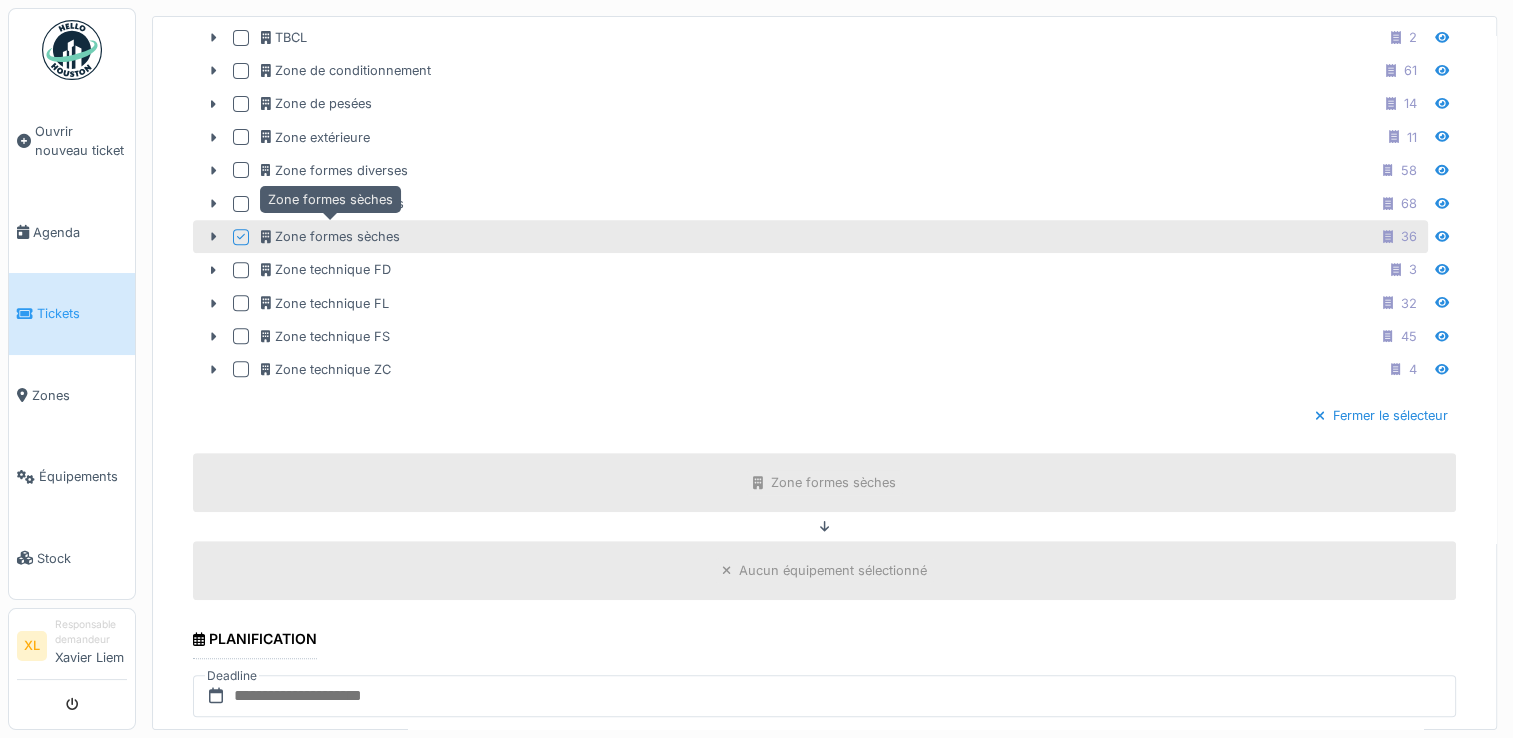 click on "Zone formes sèches" at bounding box center [330, 236] 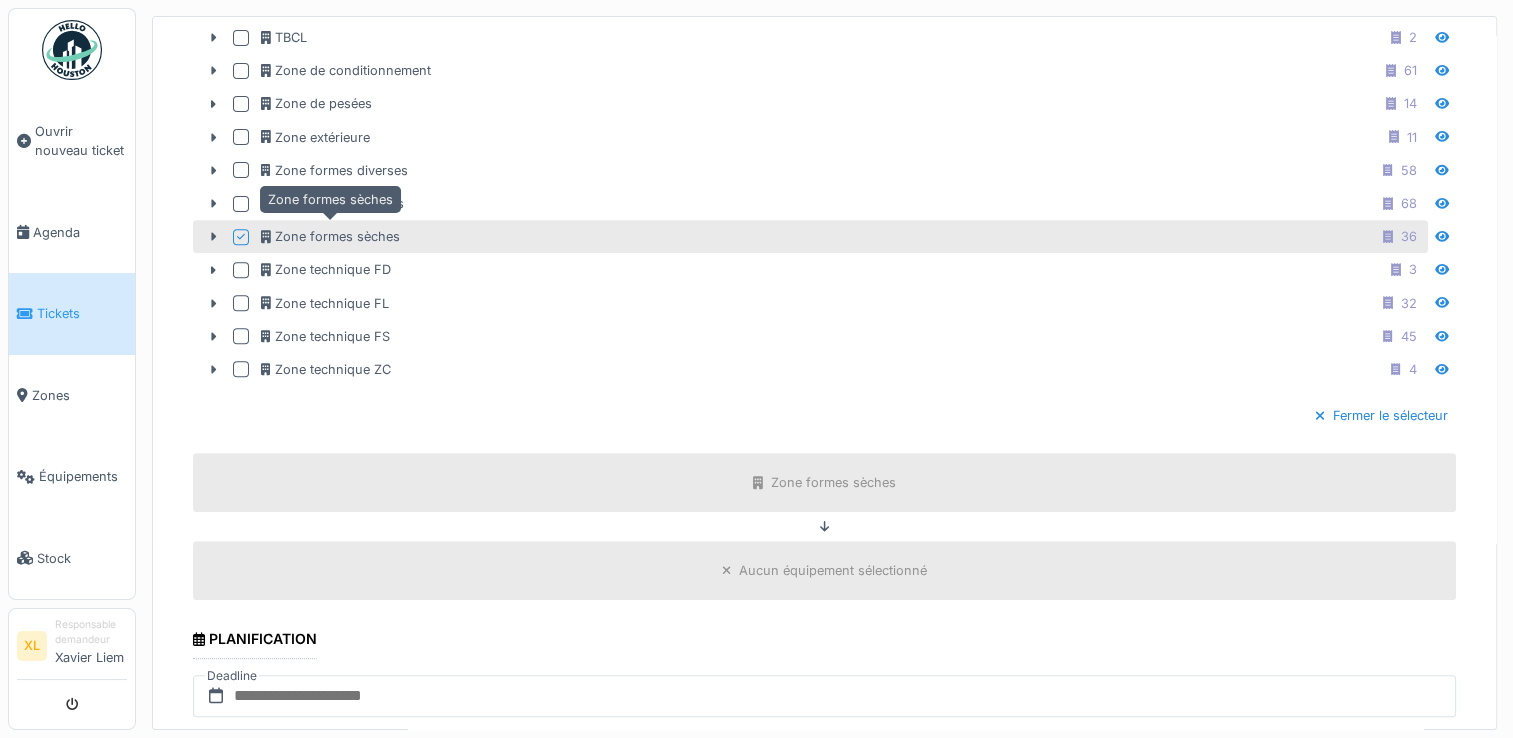 click on "Zone formes sèches" at bounding box center [330, 236] 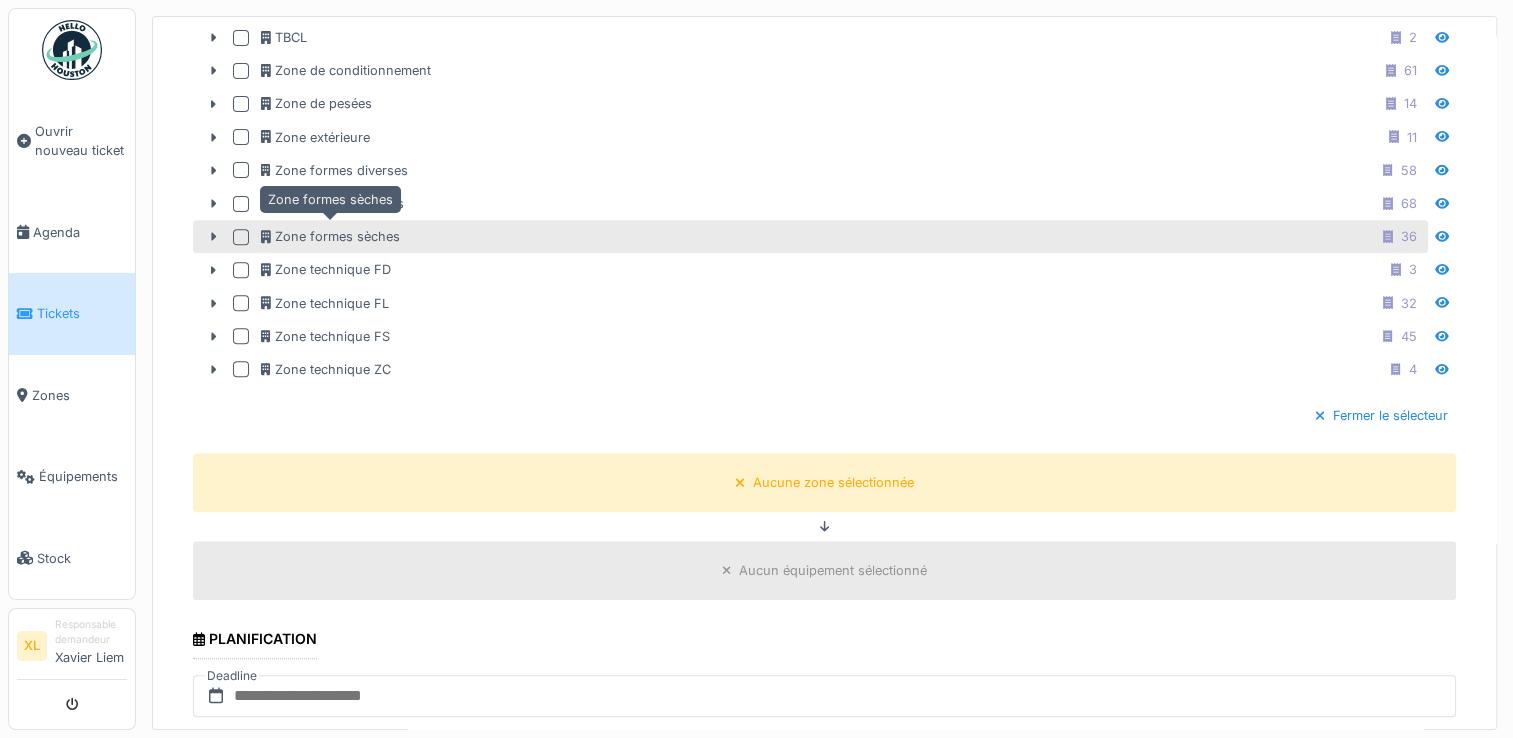 click on "Zone formes sèches" at bounding box center (330, 236) 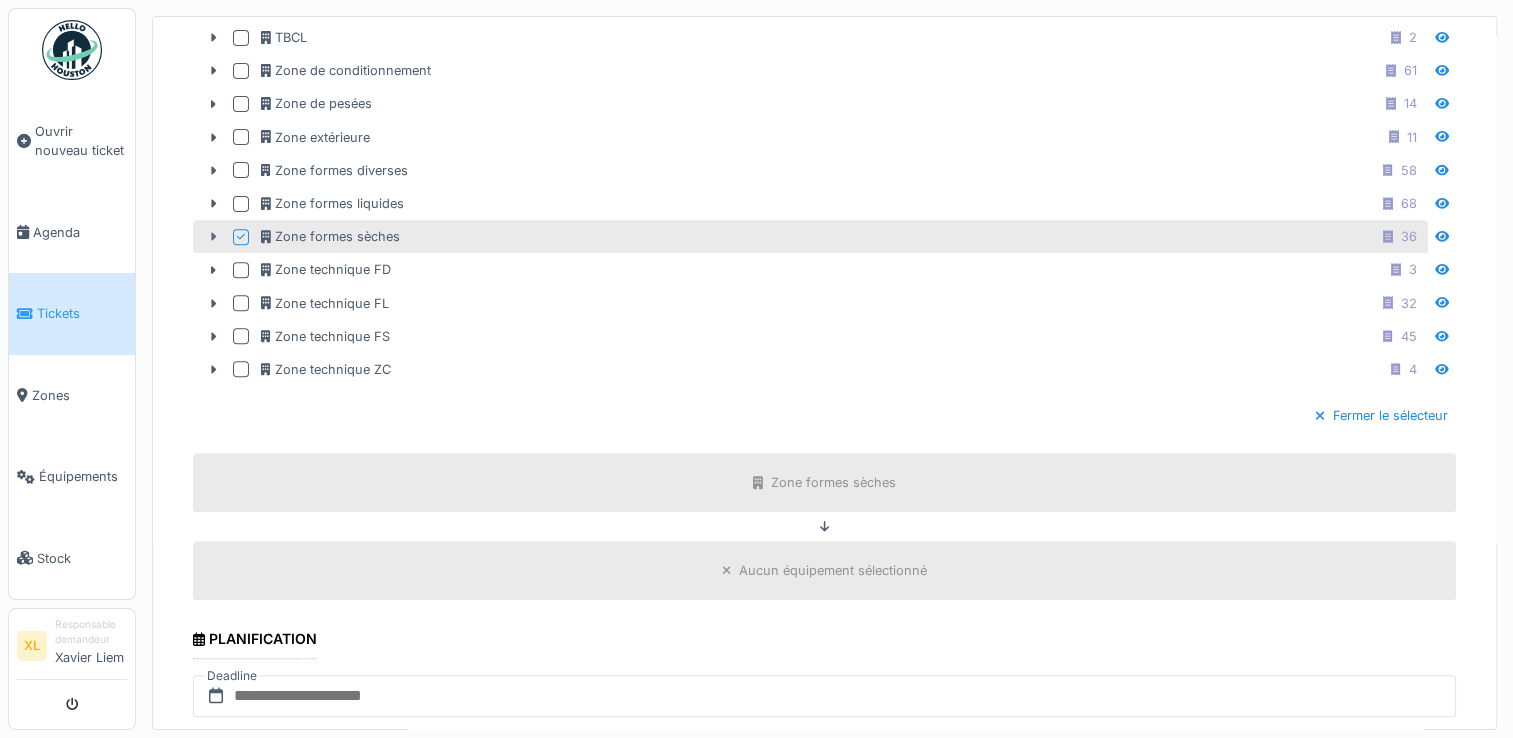 click 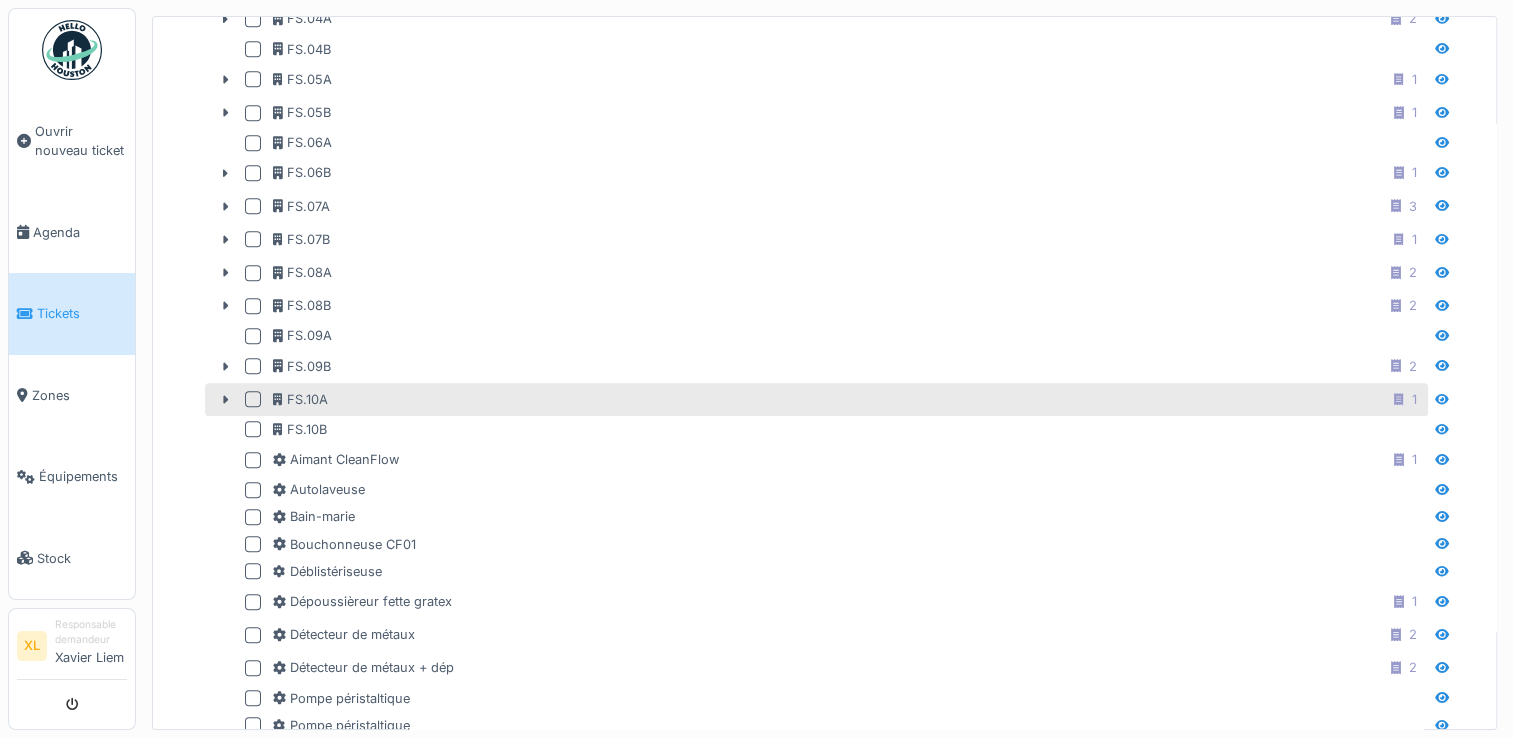 scroll, scrollTop: 1164, scrollLeft: 0, axis: vertical 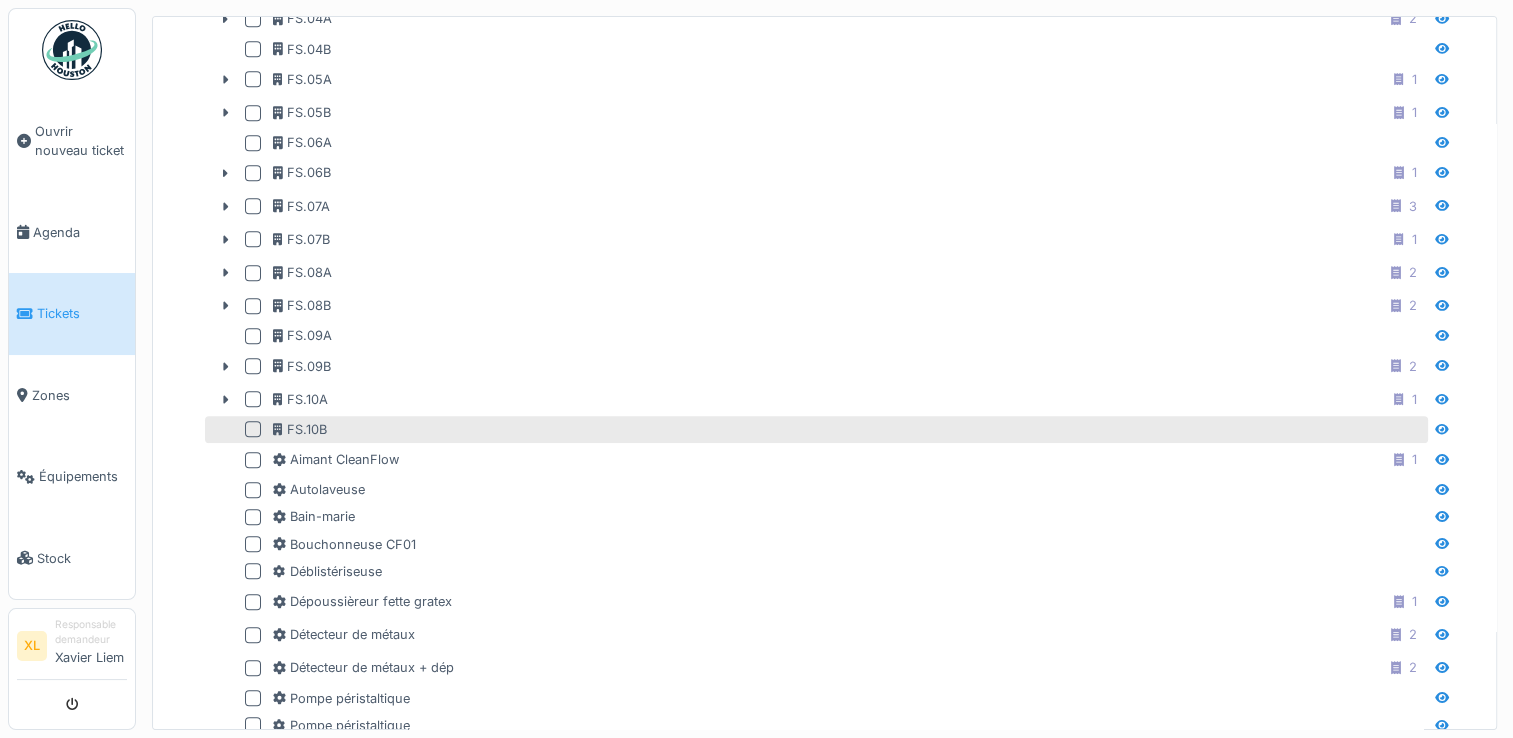 click at bounding box center [253, 429] 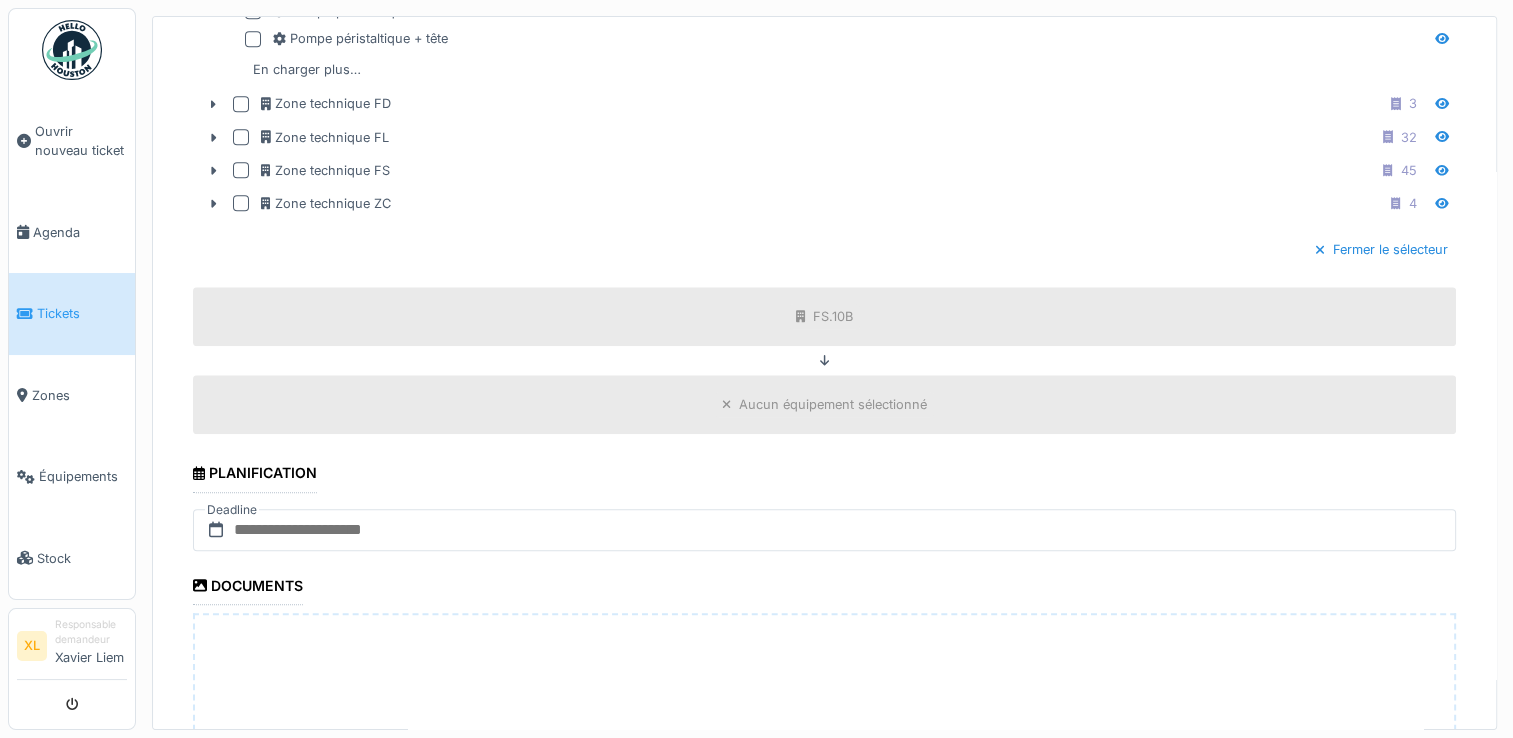 scroll, scrollTop: 1898, scrollLeft: 0, axis: vertical 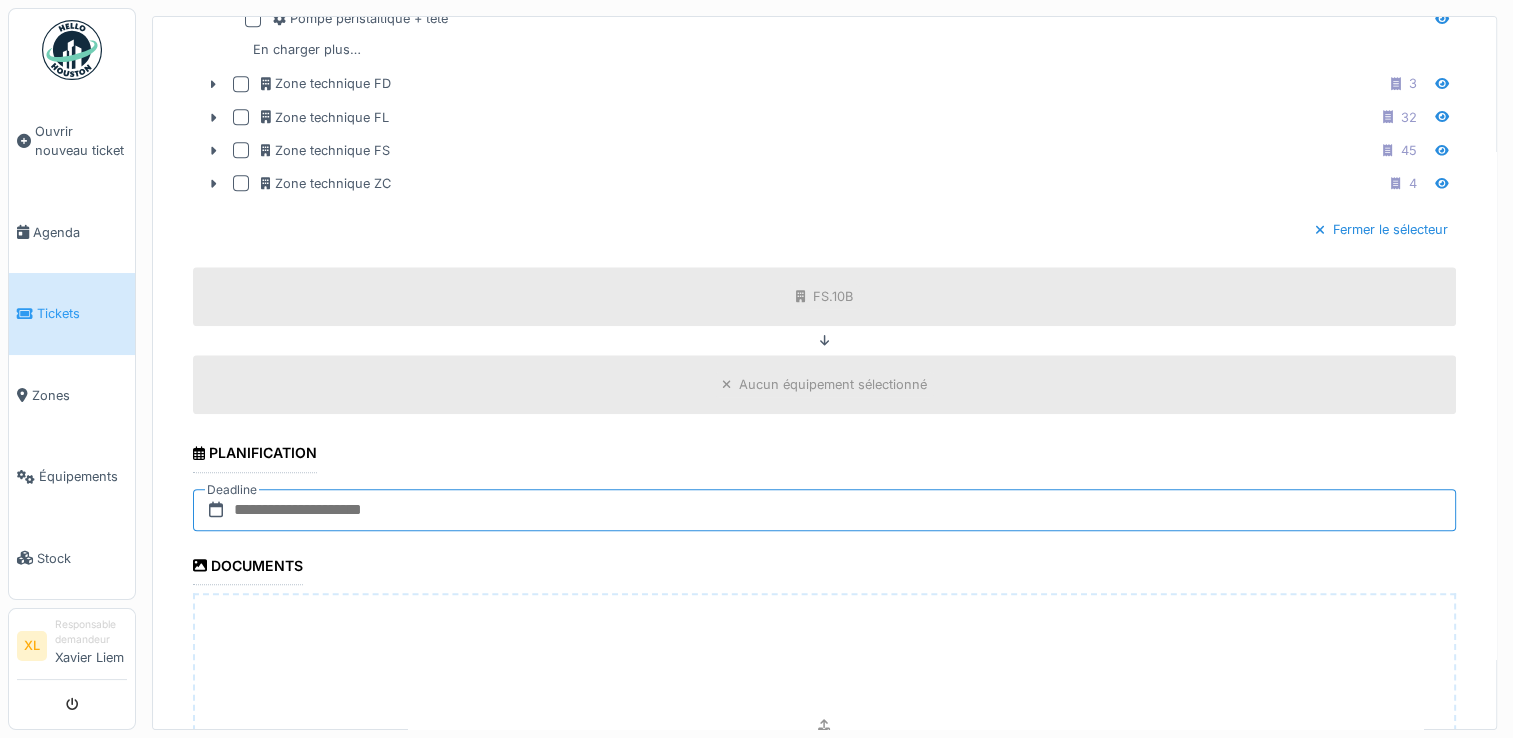 click at bounding box center (824, 510) 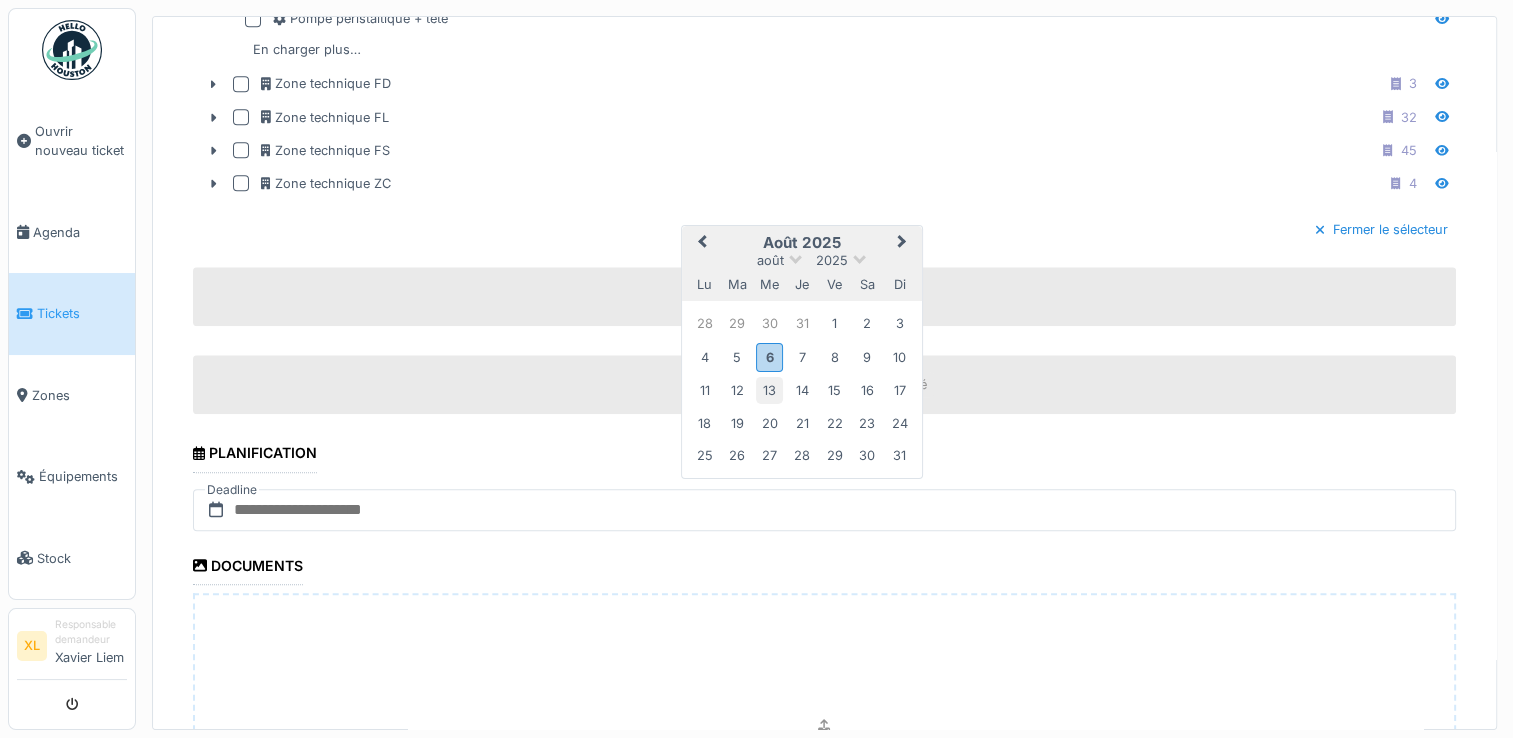 click on "13" at bounding box center (769, 390) 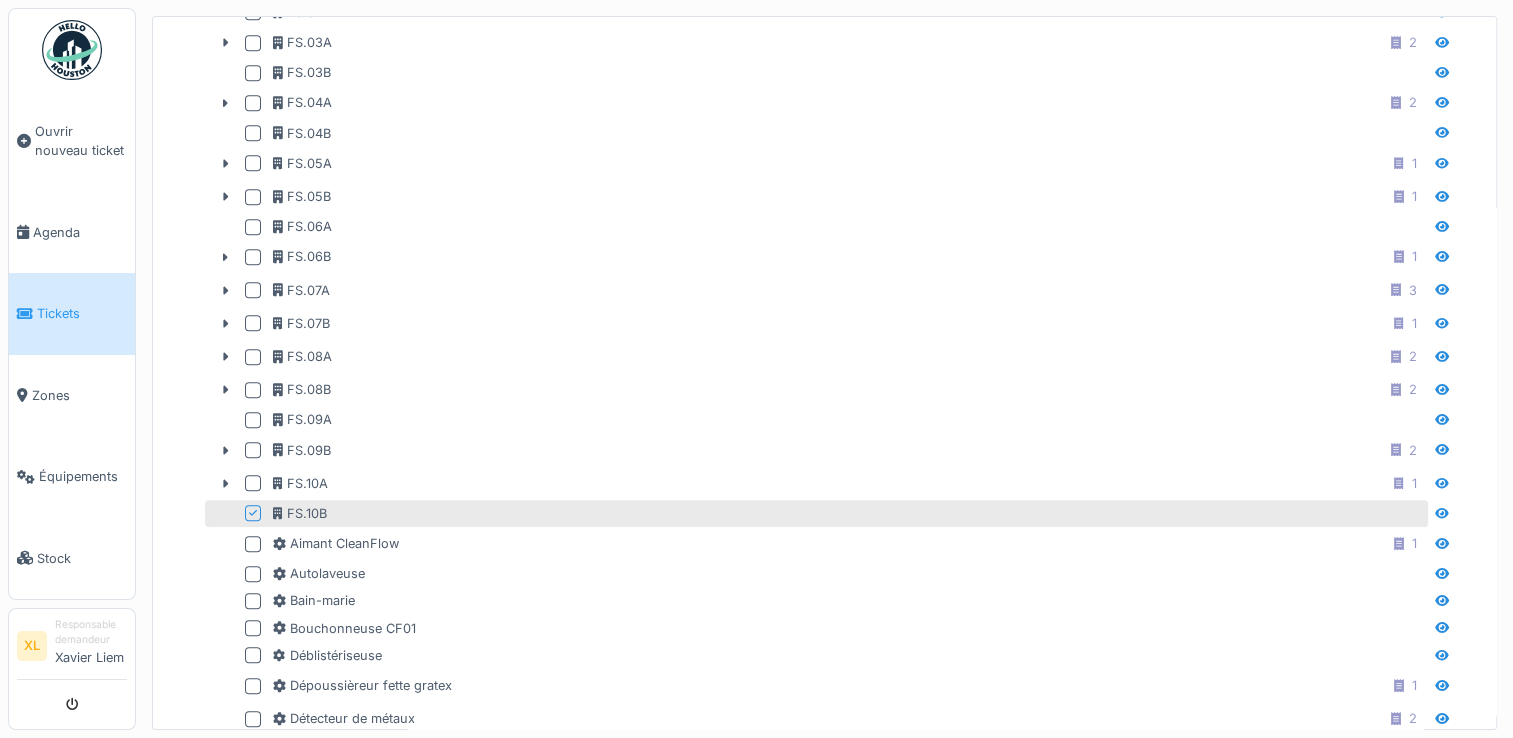 scroll, scrollTop: 1077, scrollLeft: 0, axis: vertical 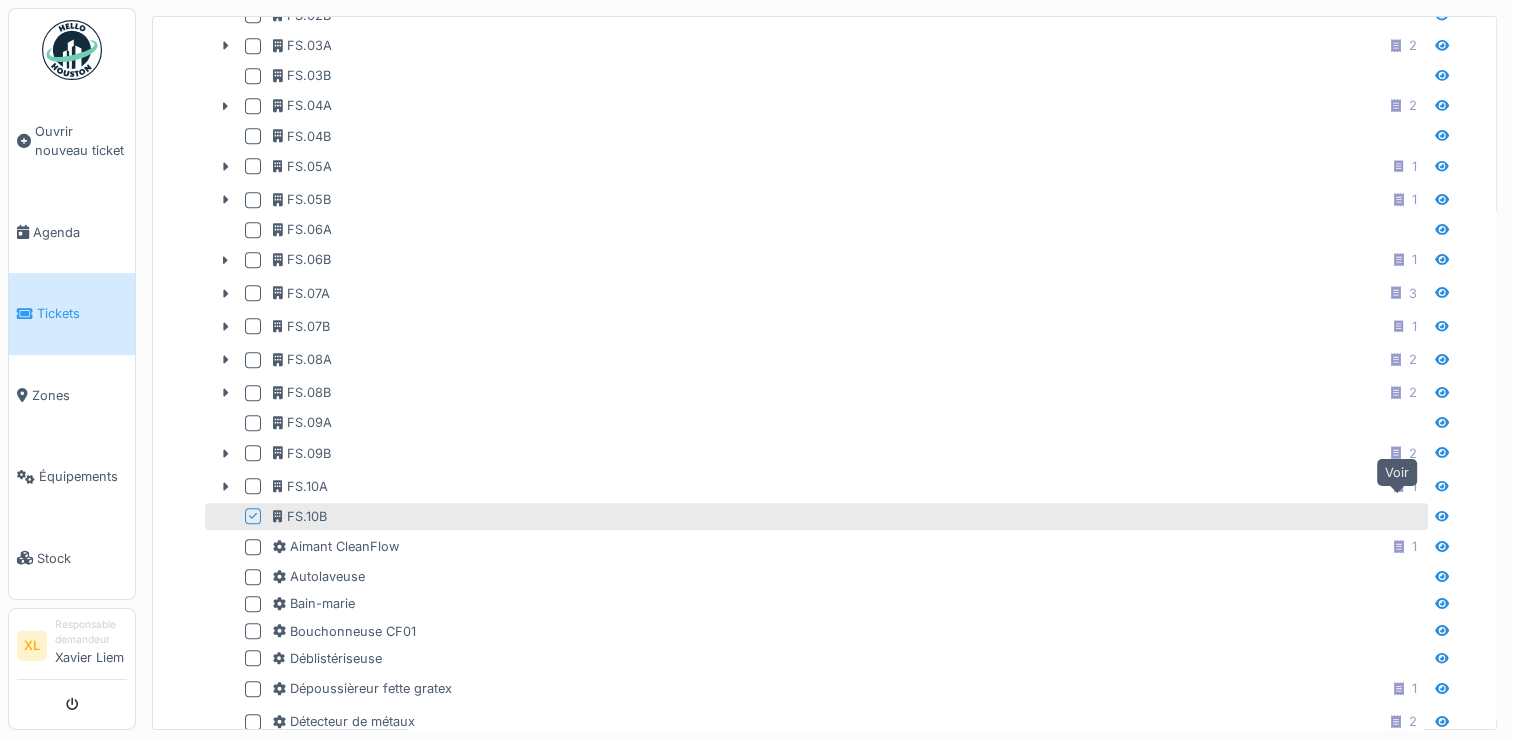 click 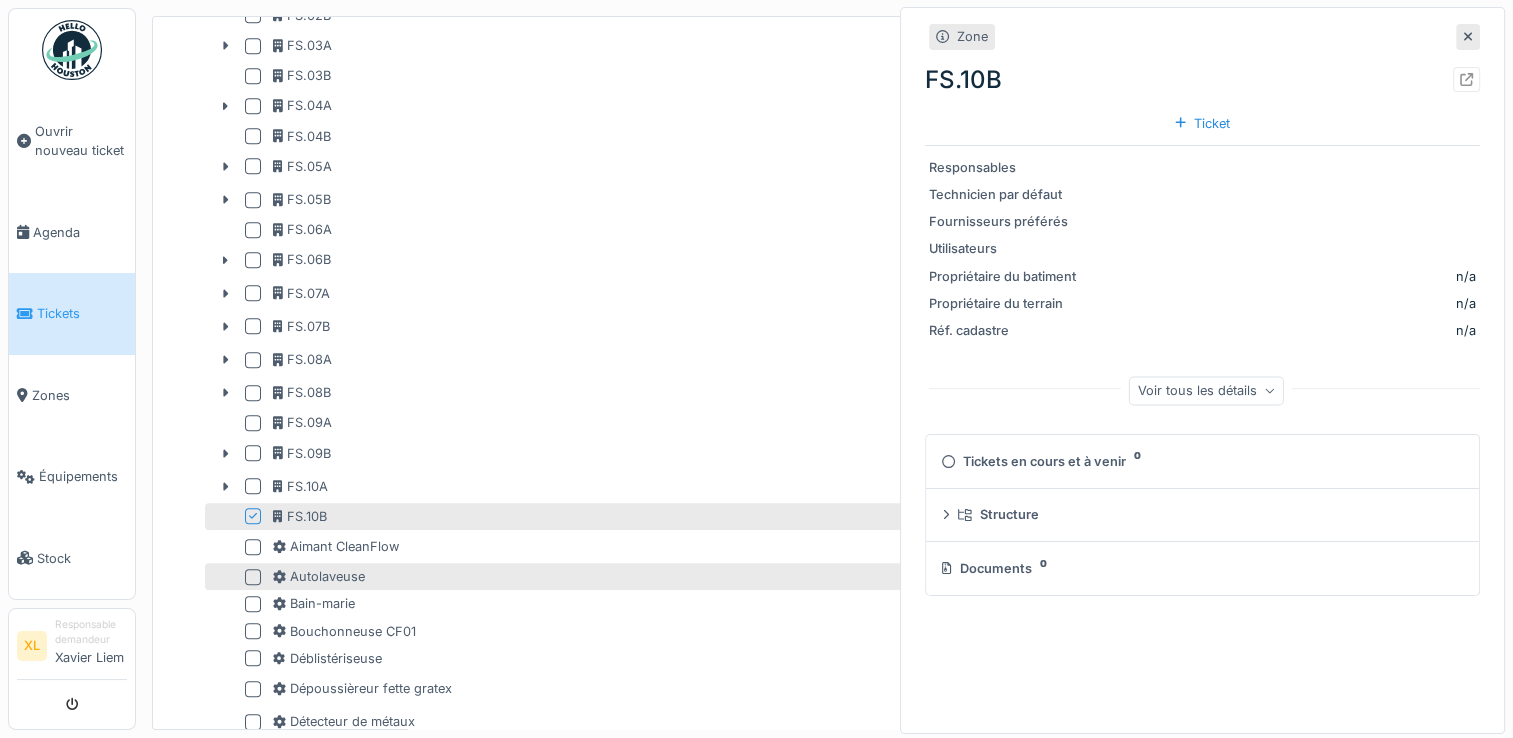 click on "Autolaveuse" at bounding box center (848, 576) 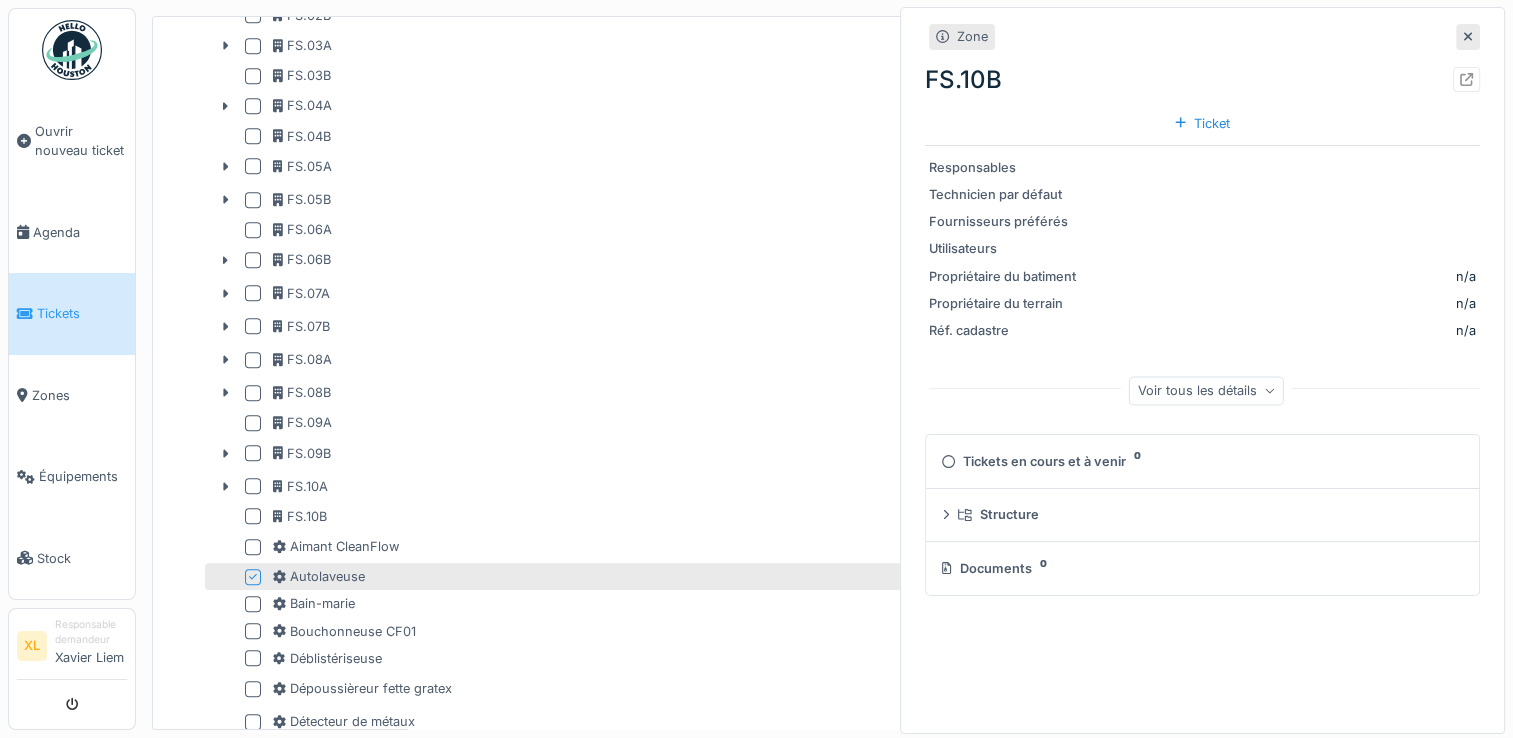 click 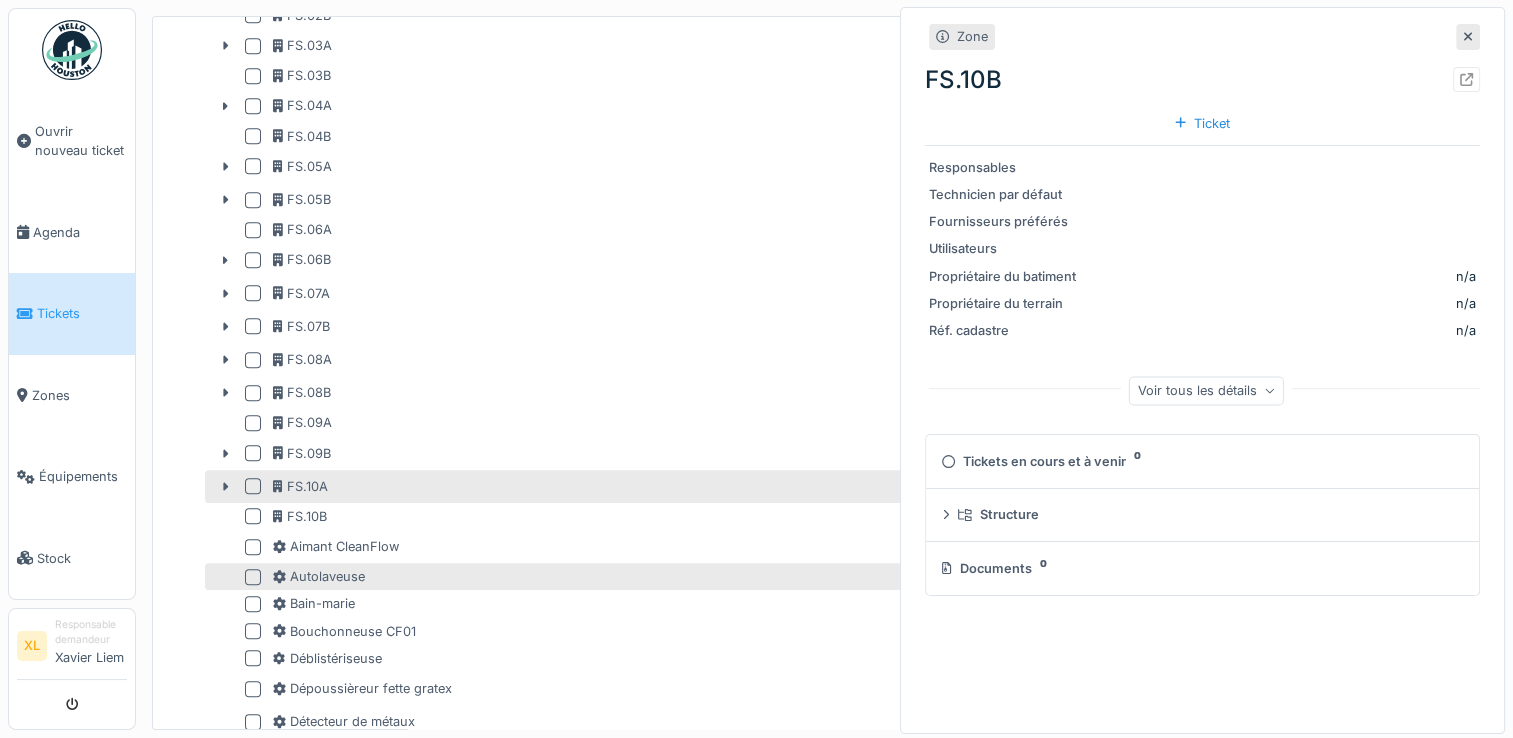click at bounding box center (253, 486) 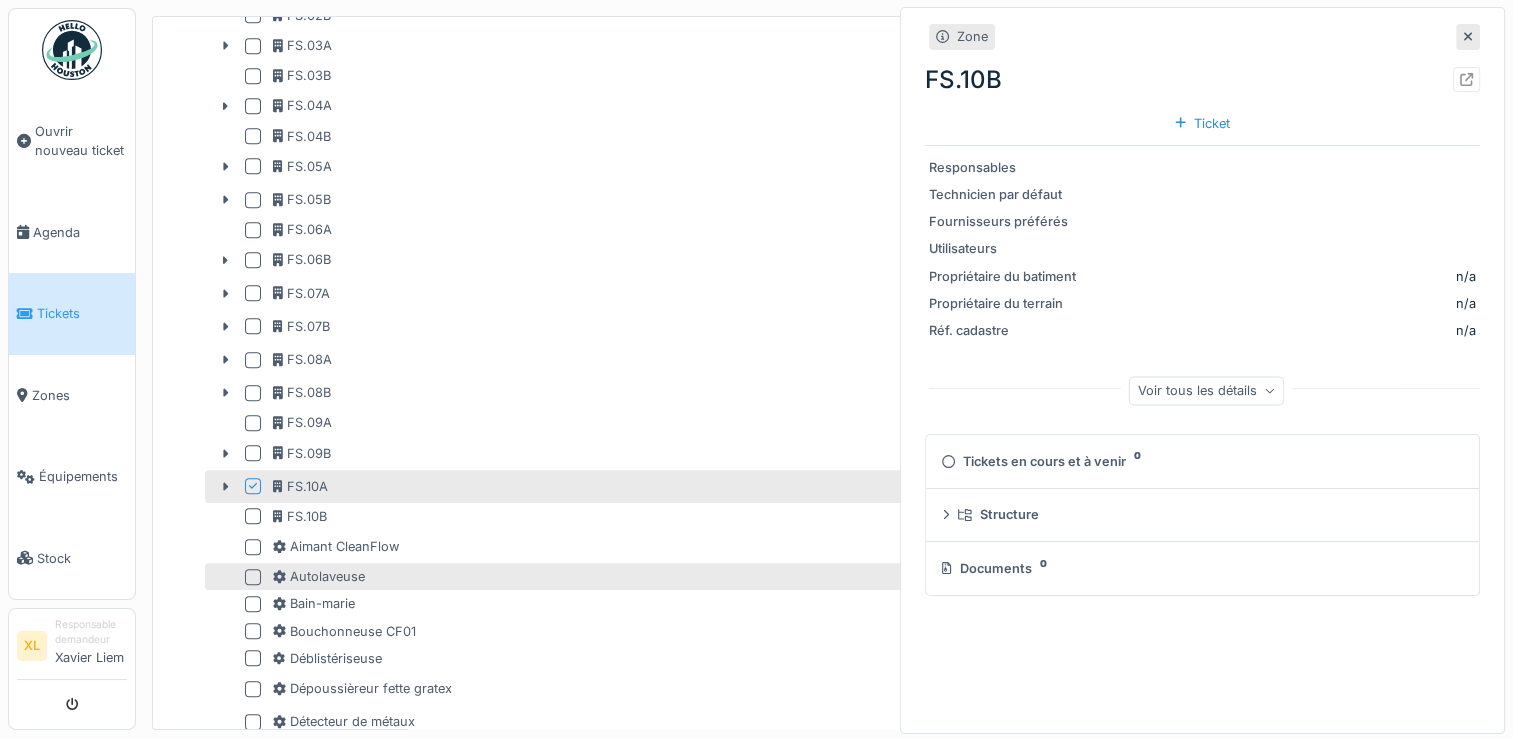 click at bounding box center [1468, 36] 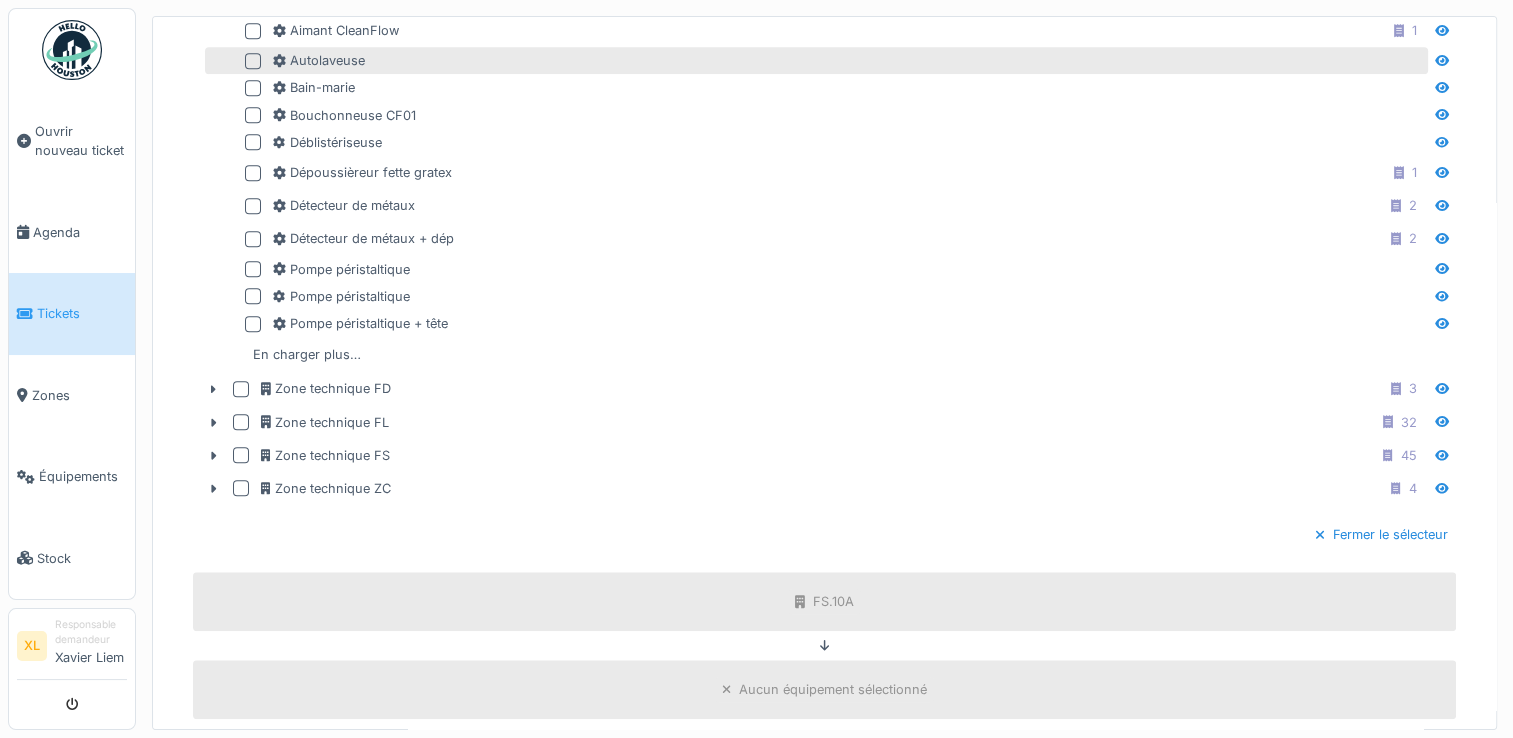 scroll, scrollTop: 1594, scrollLeft: 0, axis: vertical 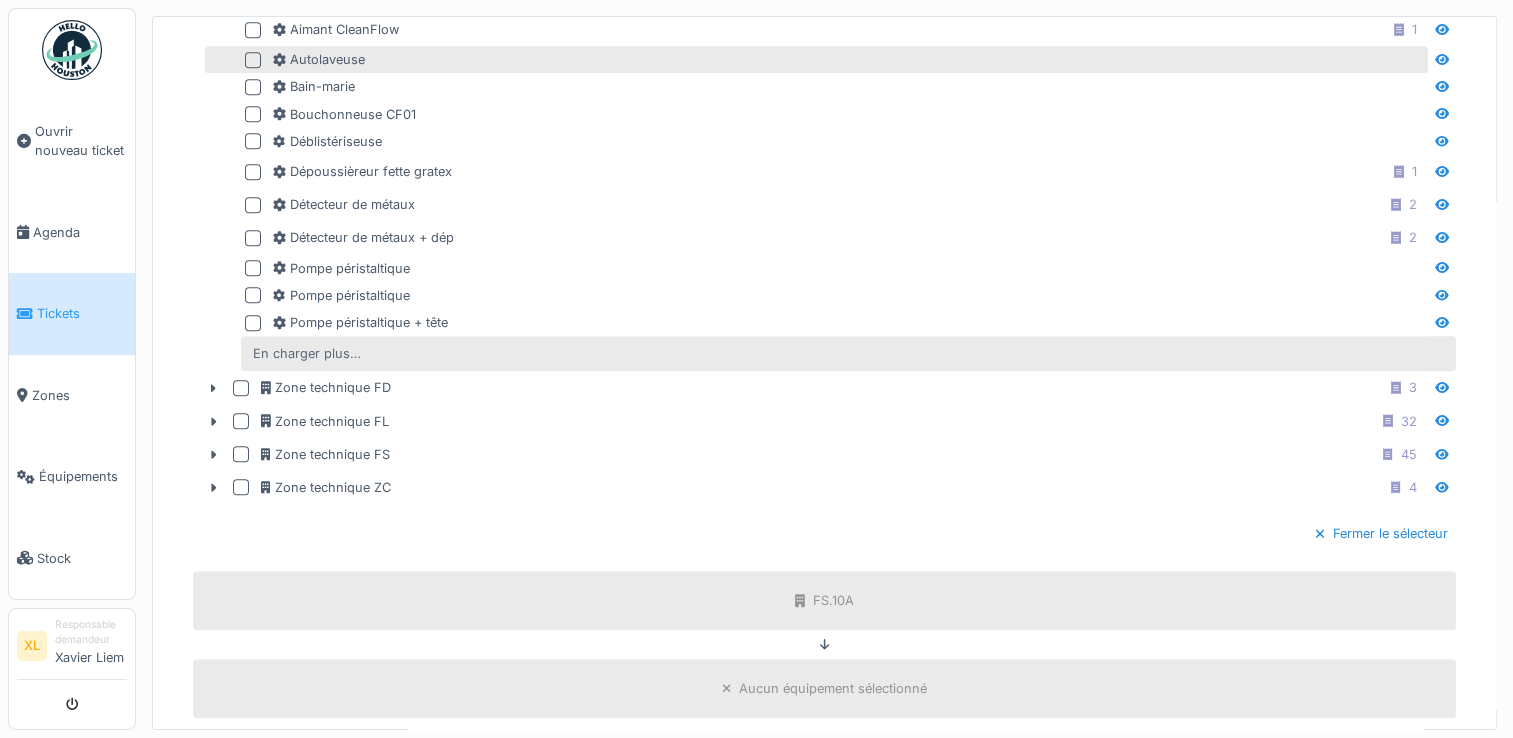 click on "En charger plus…" at bounding box center (307, 353) 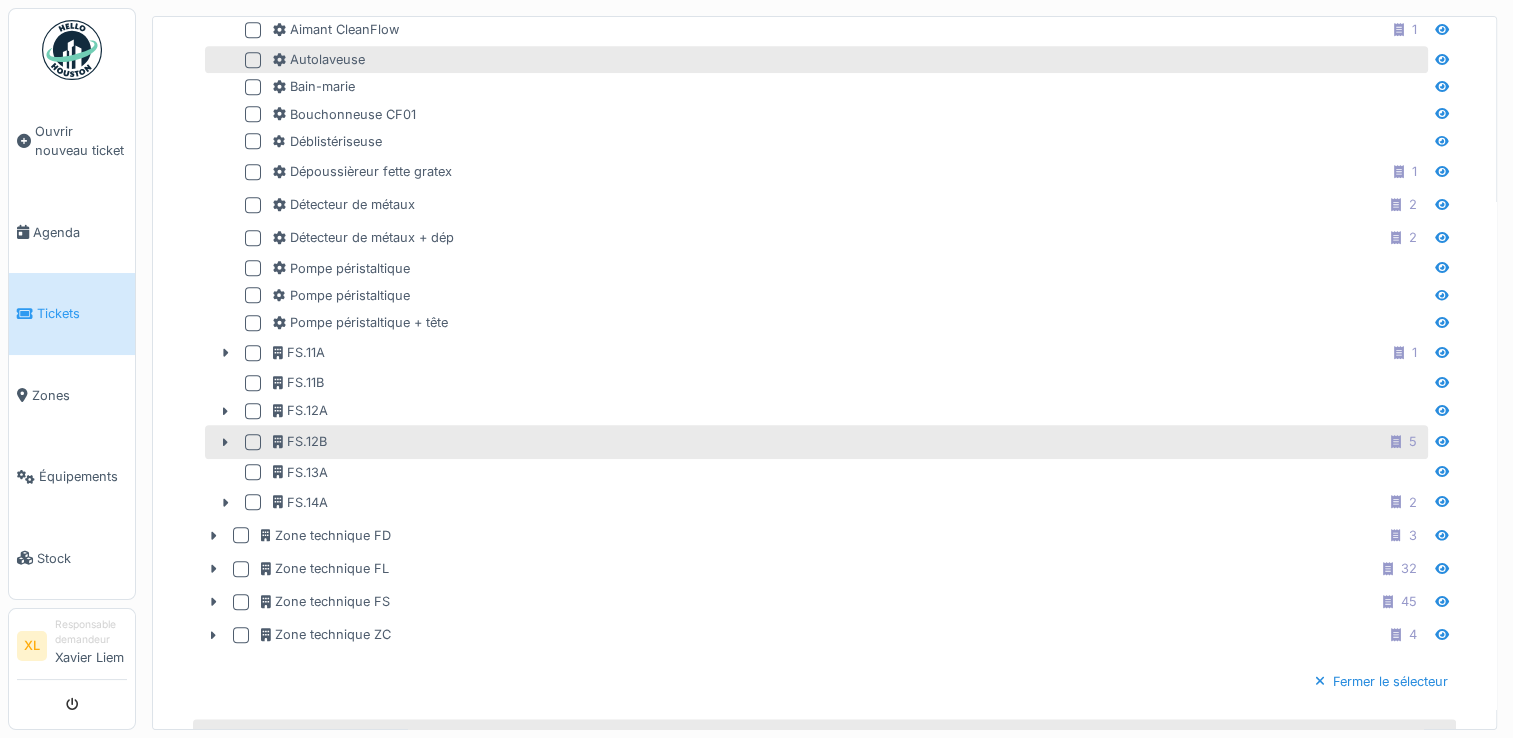 click at bounding box center [253, 442] 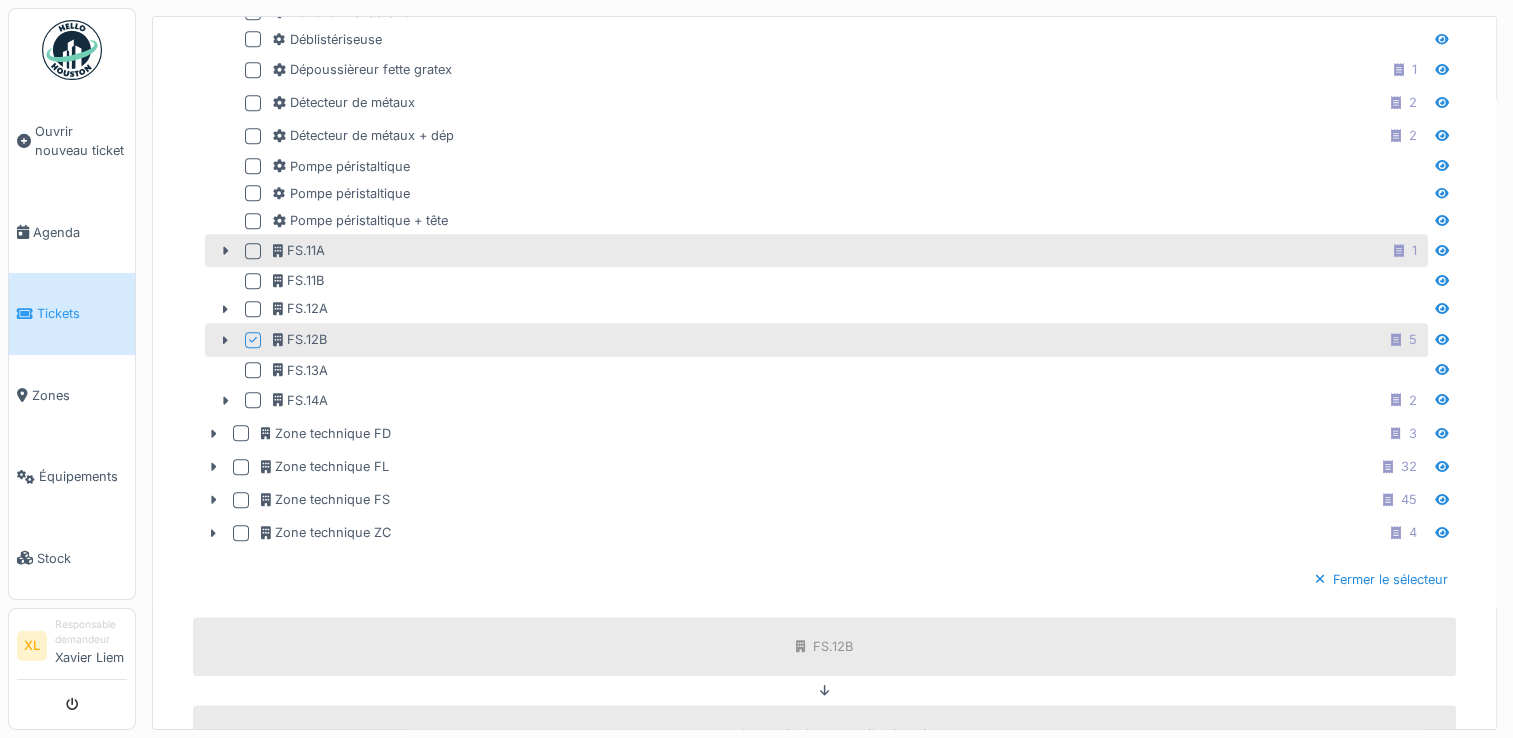 scroll, scrollTop: 1697, scrollLeft: 0, axis: vertical 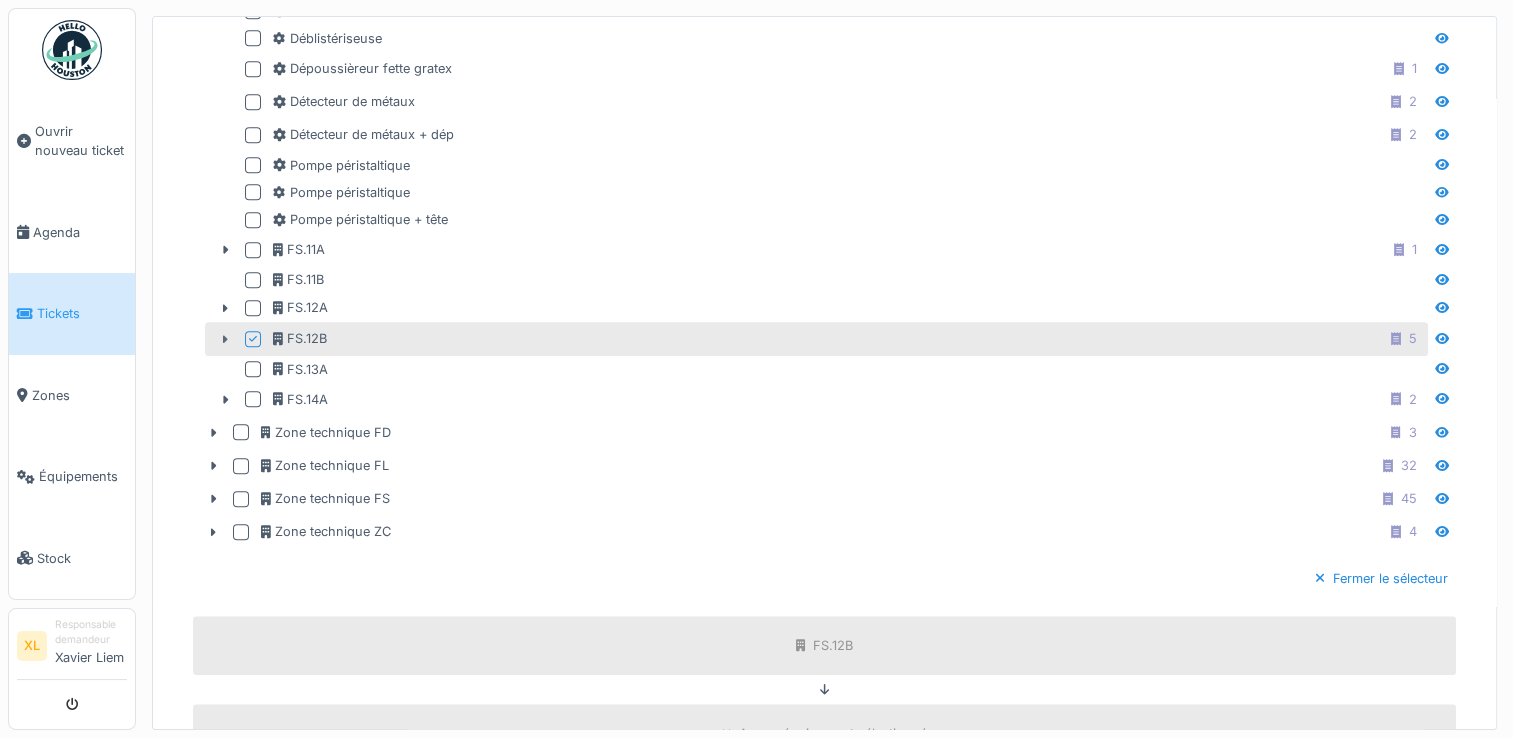 click 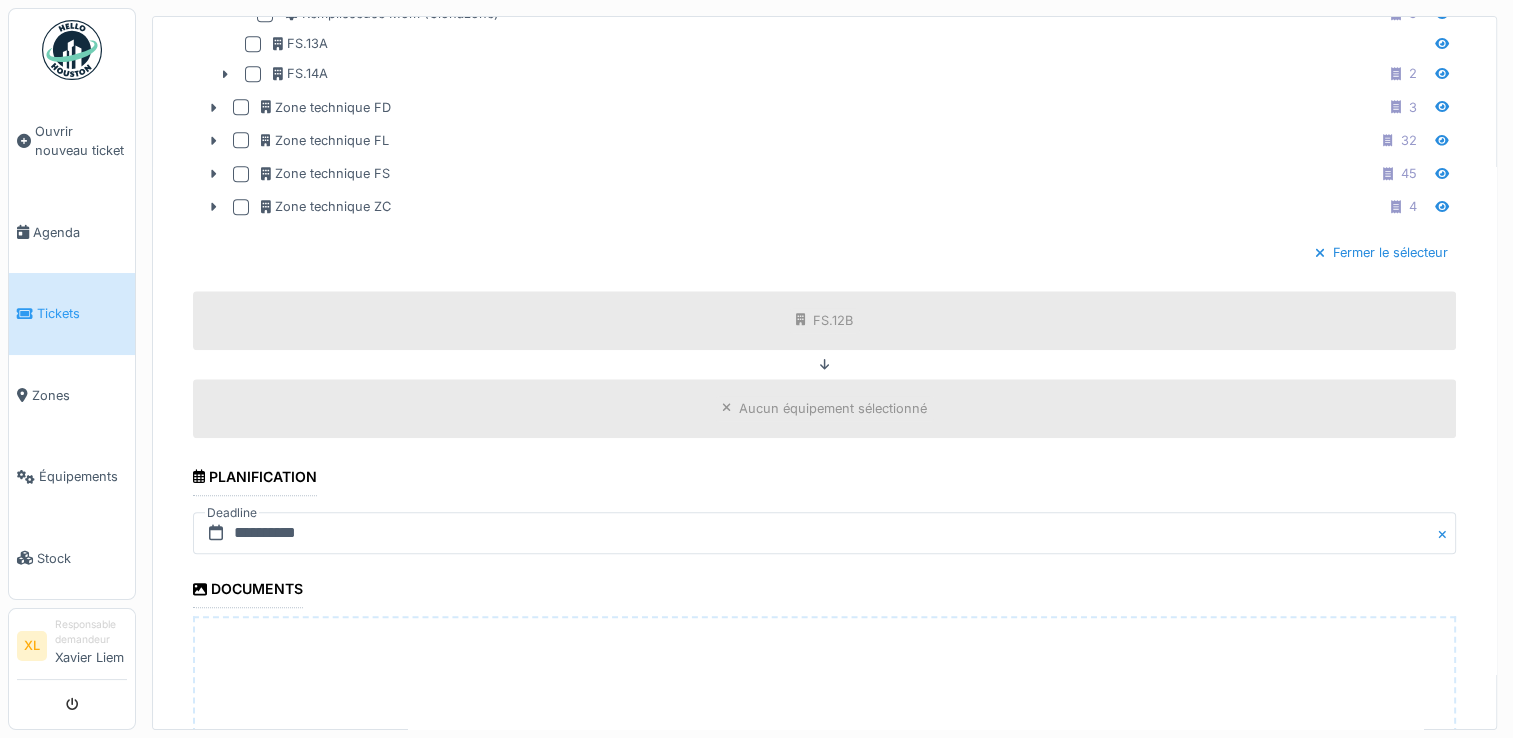 scroll, scrollTop: 2434, scrollLeft: 0, axis: vertical 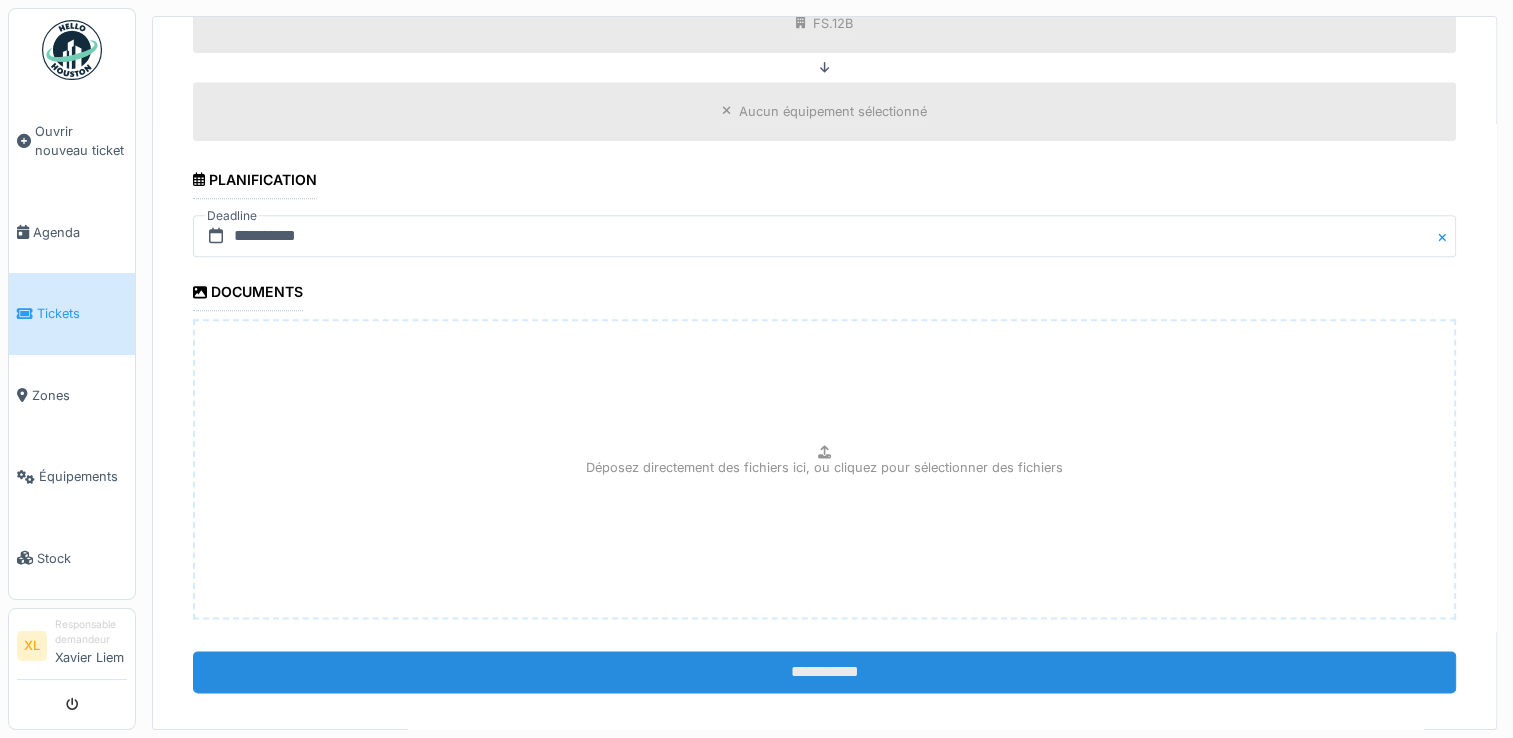 click on "**********" at bounding box center (824, 672) 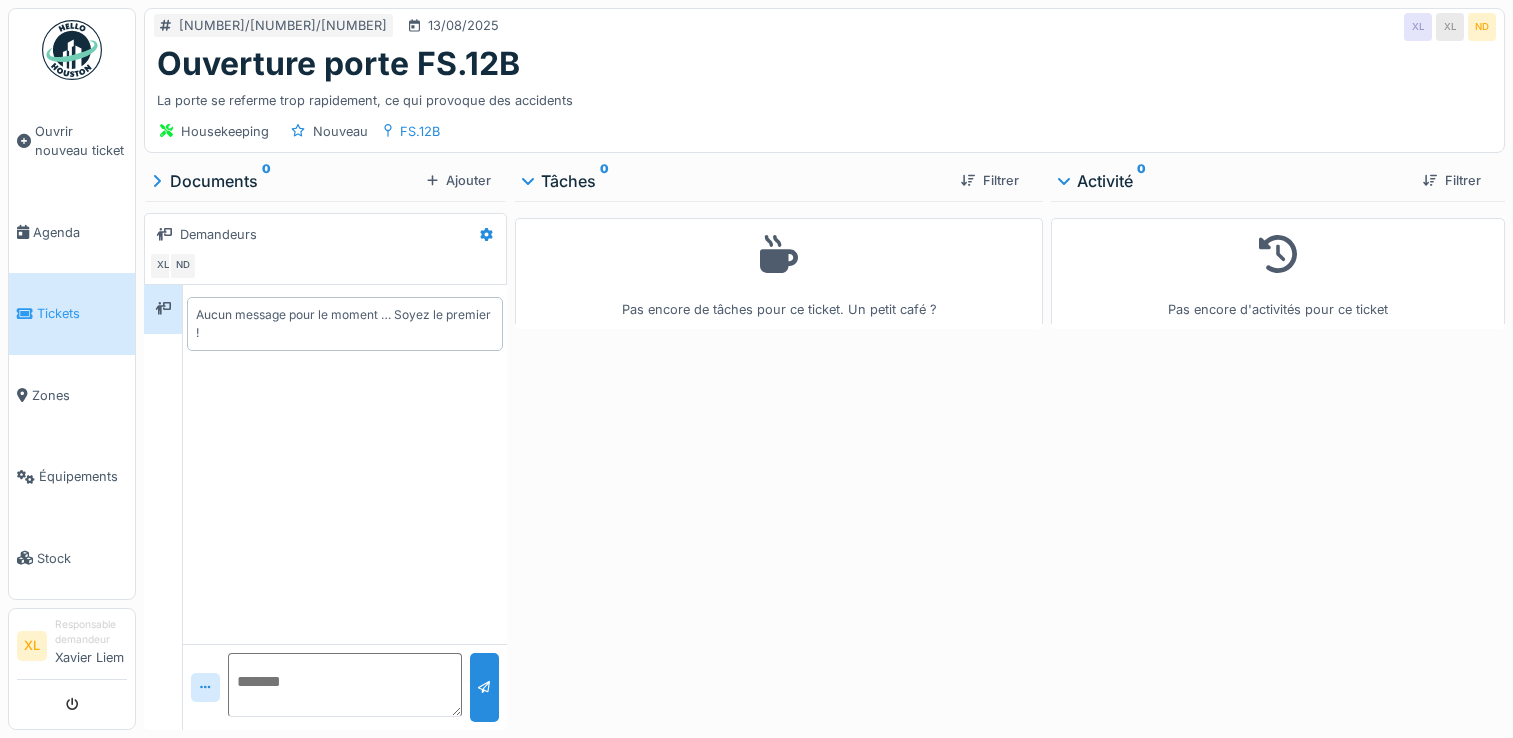 scroll, scrollTop: 0, scrollLeft: 0, axis: both 